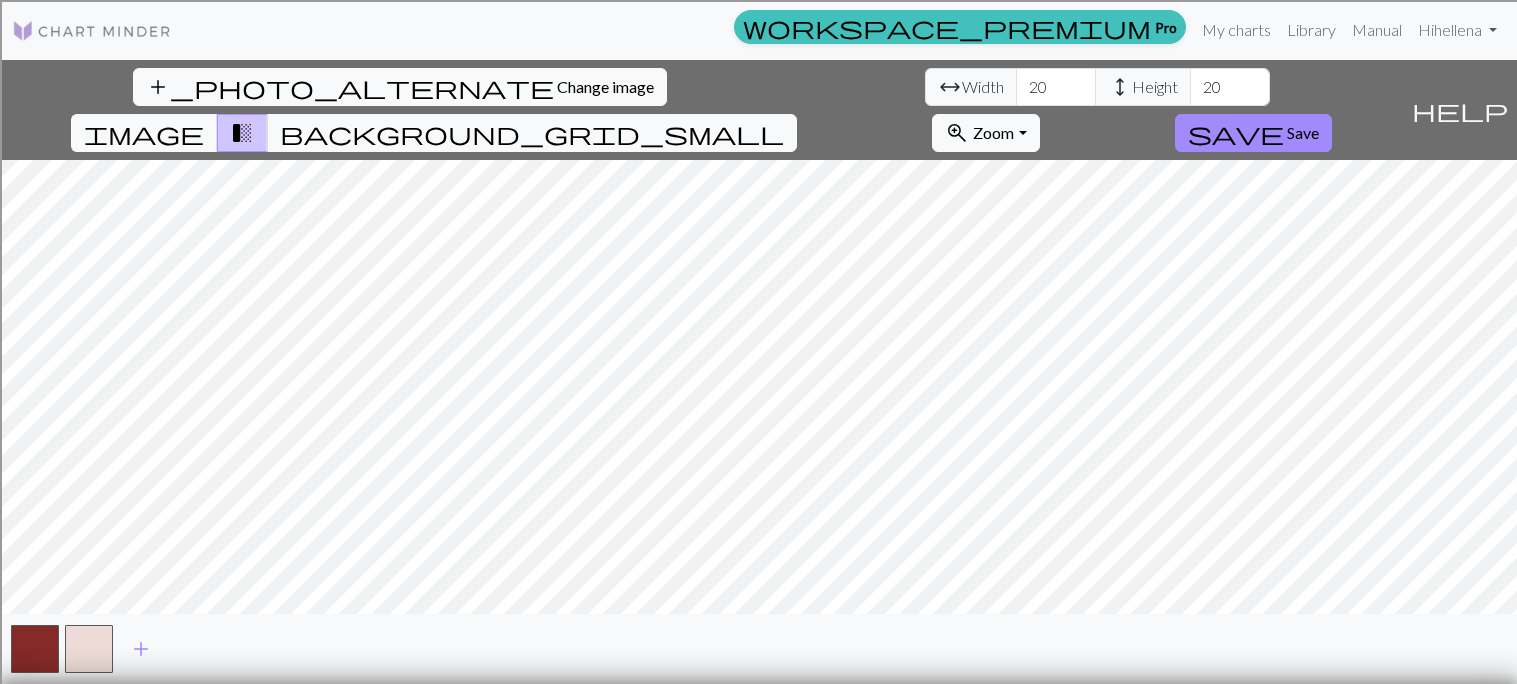 scroll, scrollTop: 0, scrollLeft: 0, axis: both 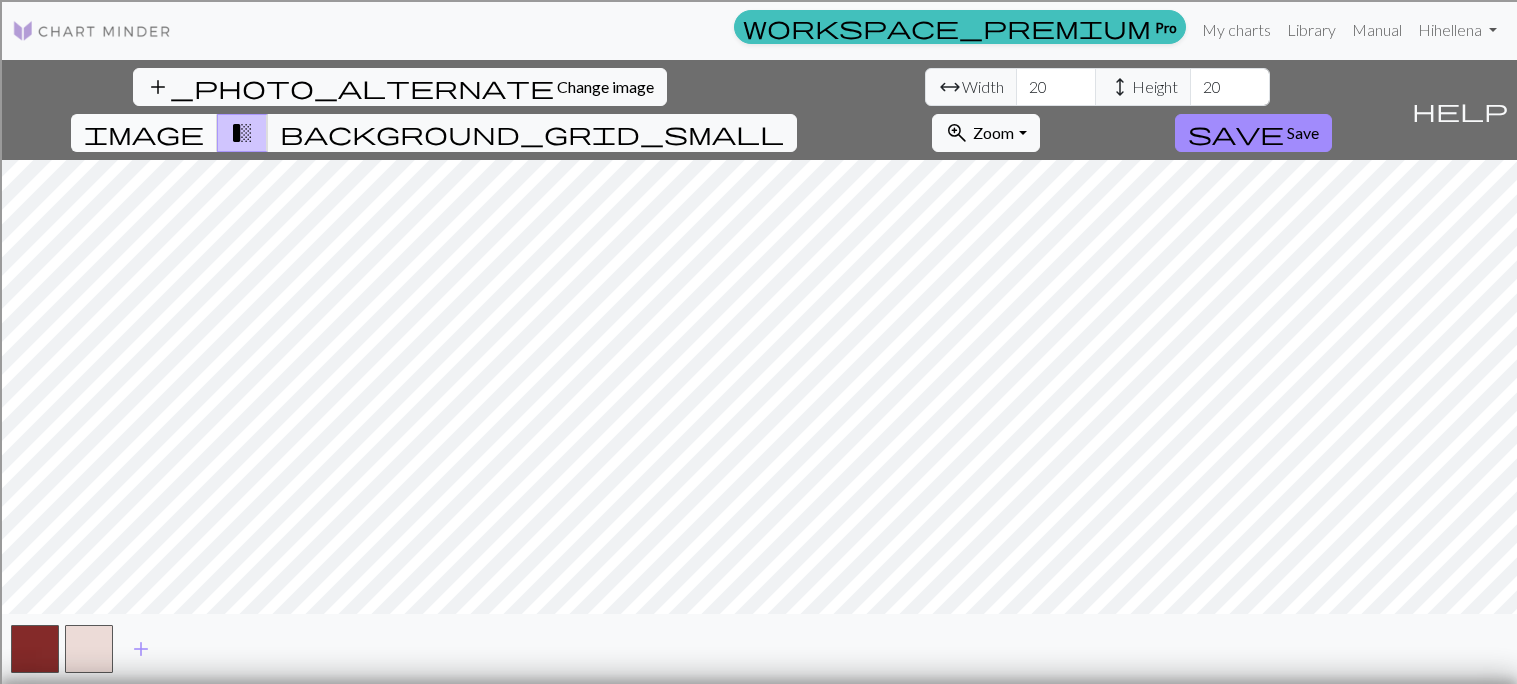 click on "image" at bounding box center (144, 133) 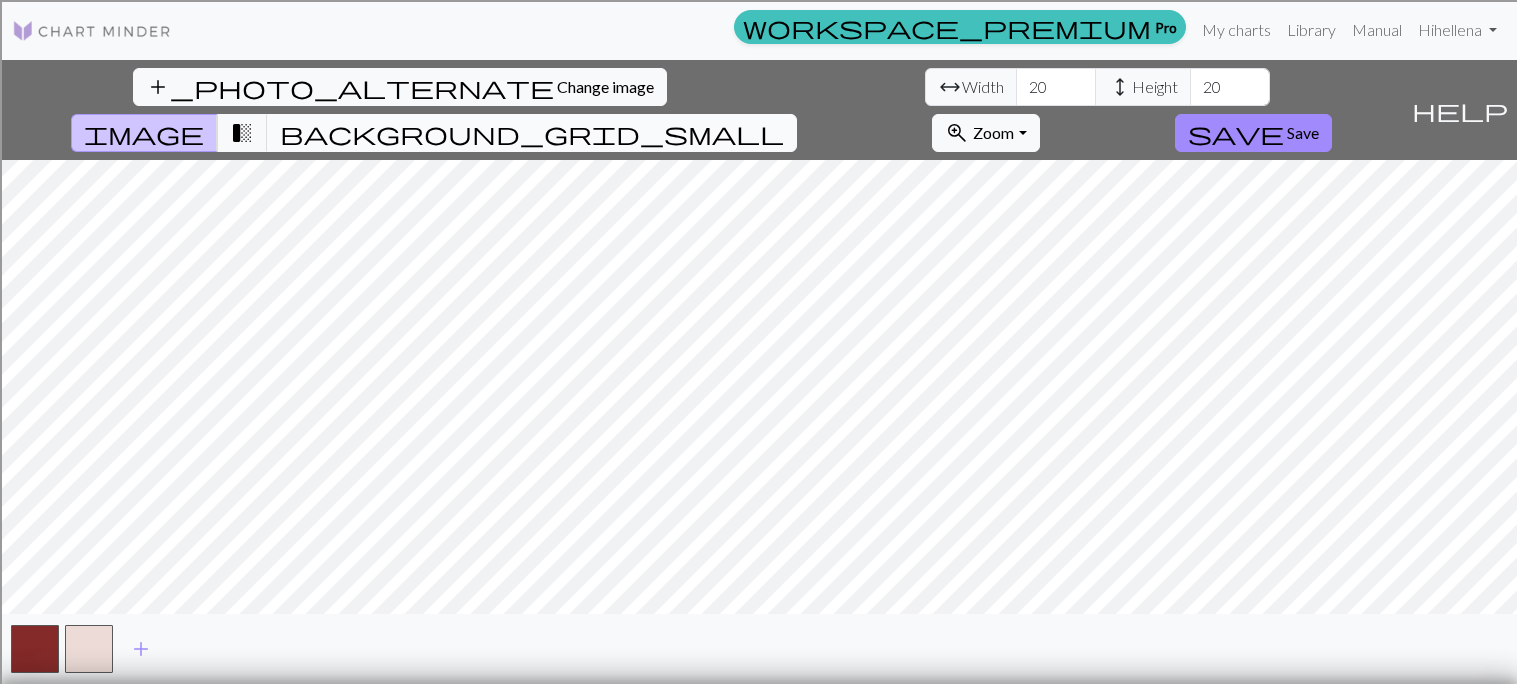 click on "background_grid_small" at bounding box center [532, 133] 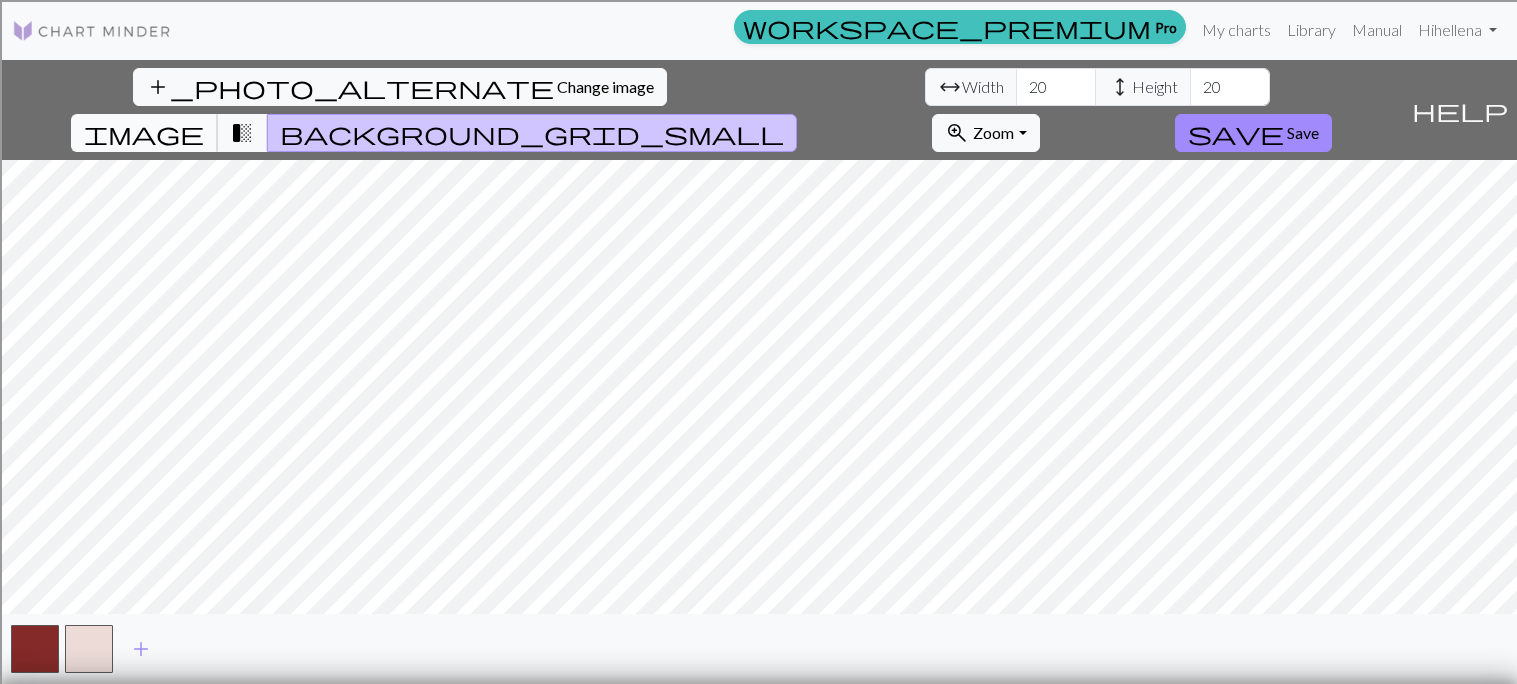 click on "image" at bounding box center [144, 133] 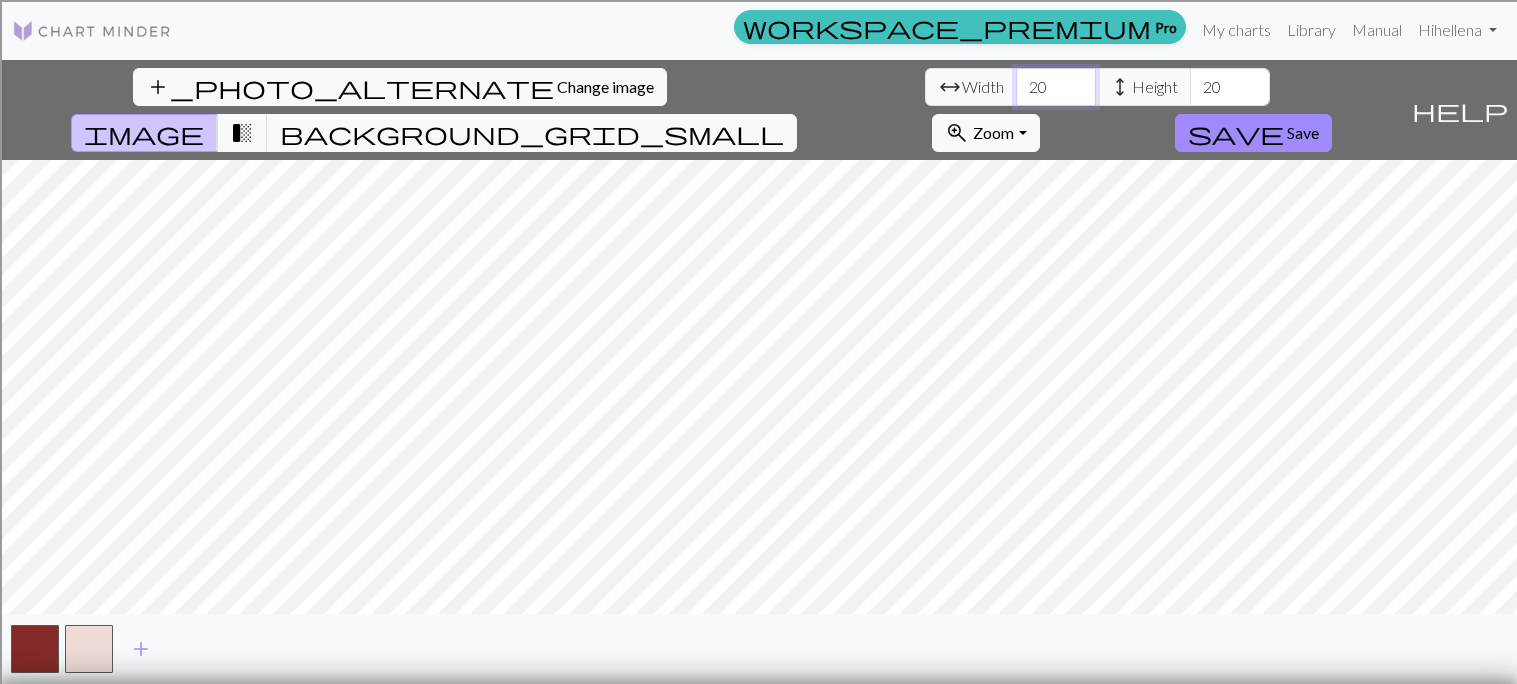 click on "20" at bounding box center (1056, 87) 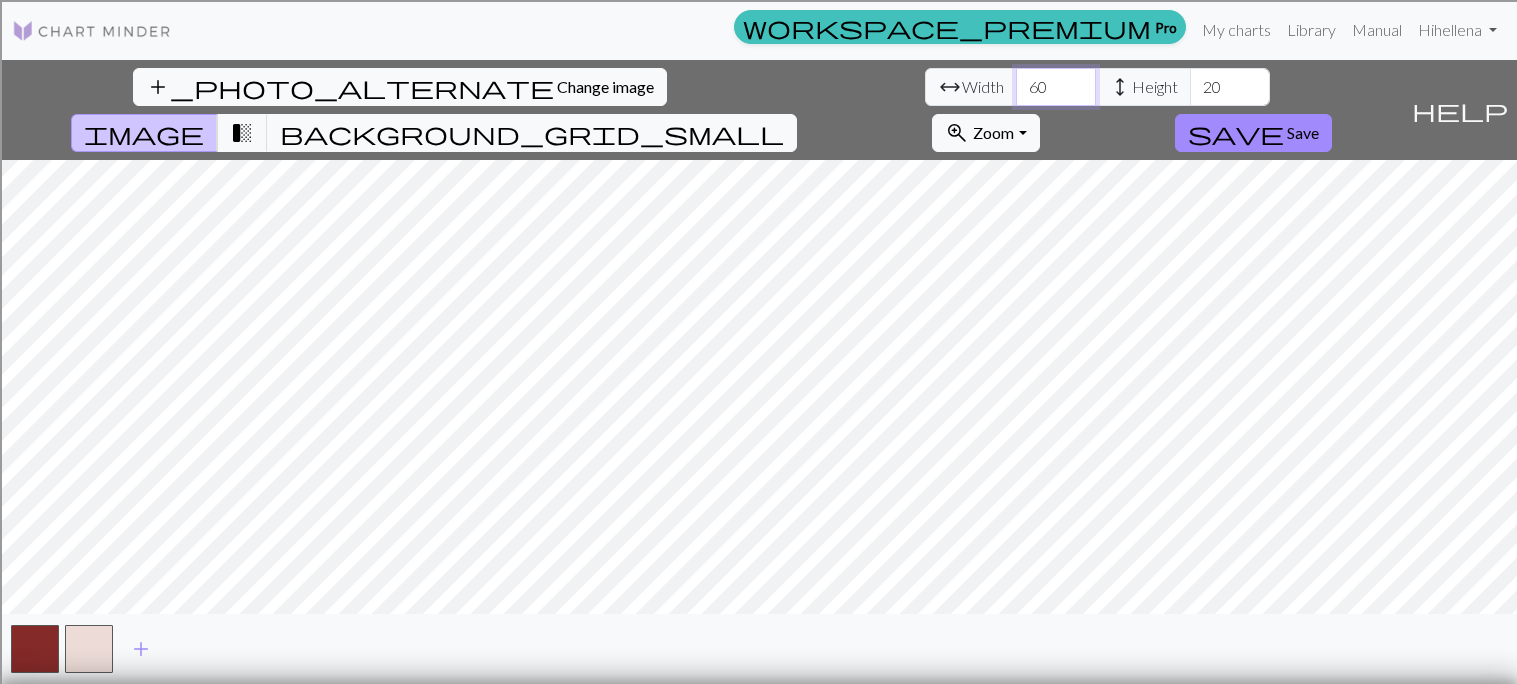 type on "60" 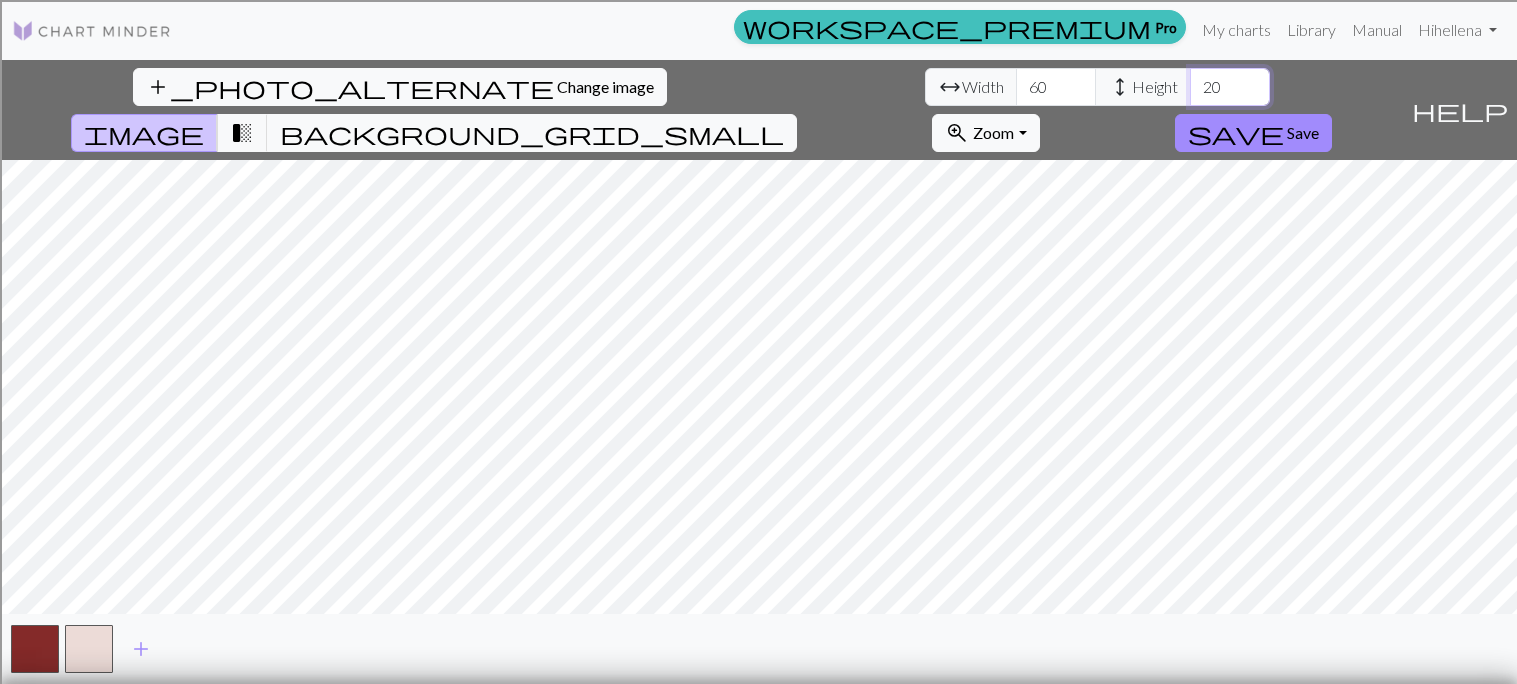 click on "20" at bounding box center [1230, 87] 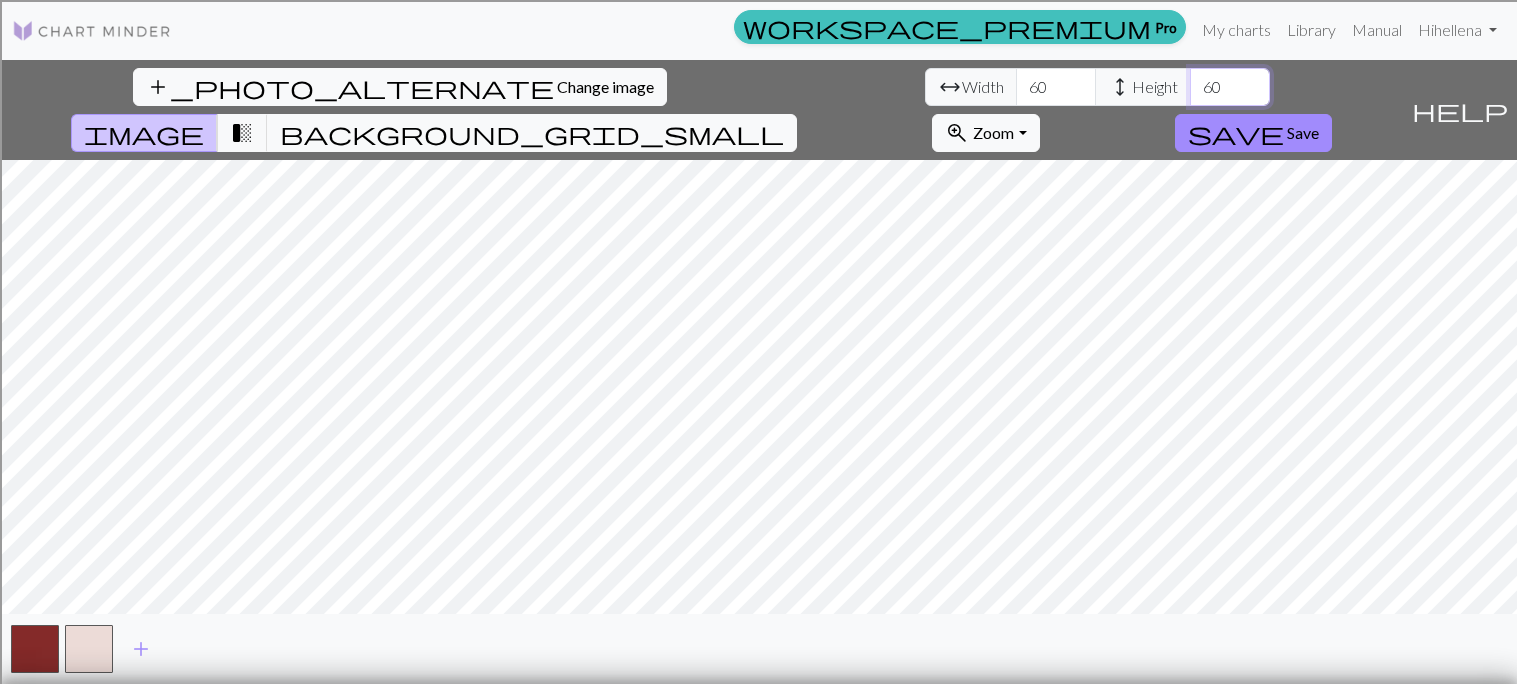 type on "60" 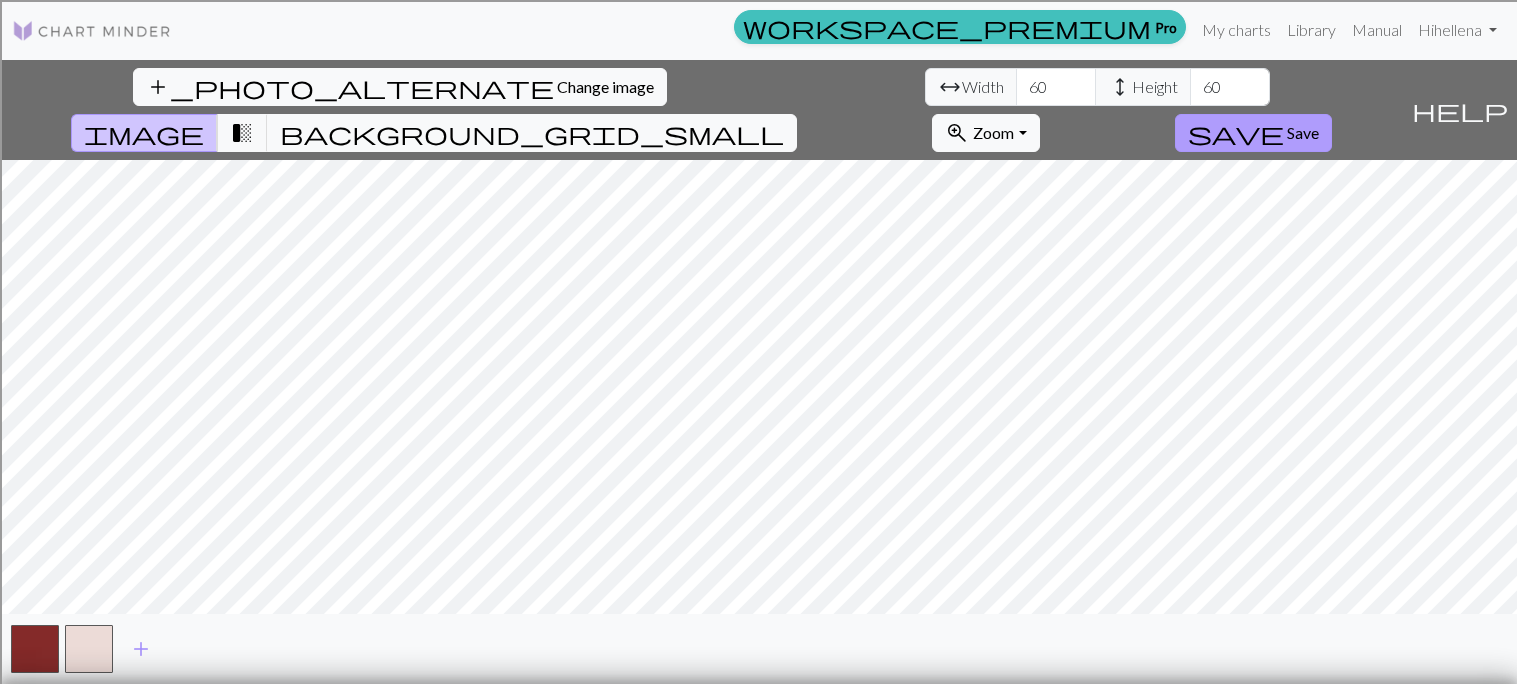 click on "Save" at bounding box center (1303, 132) 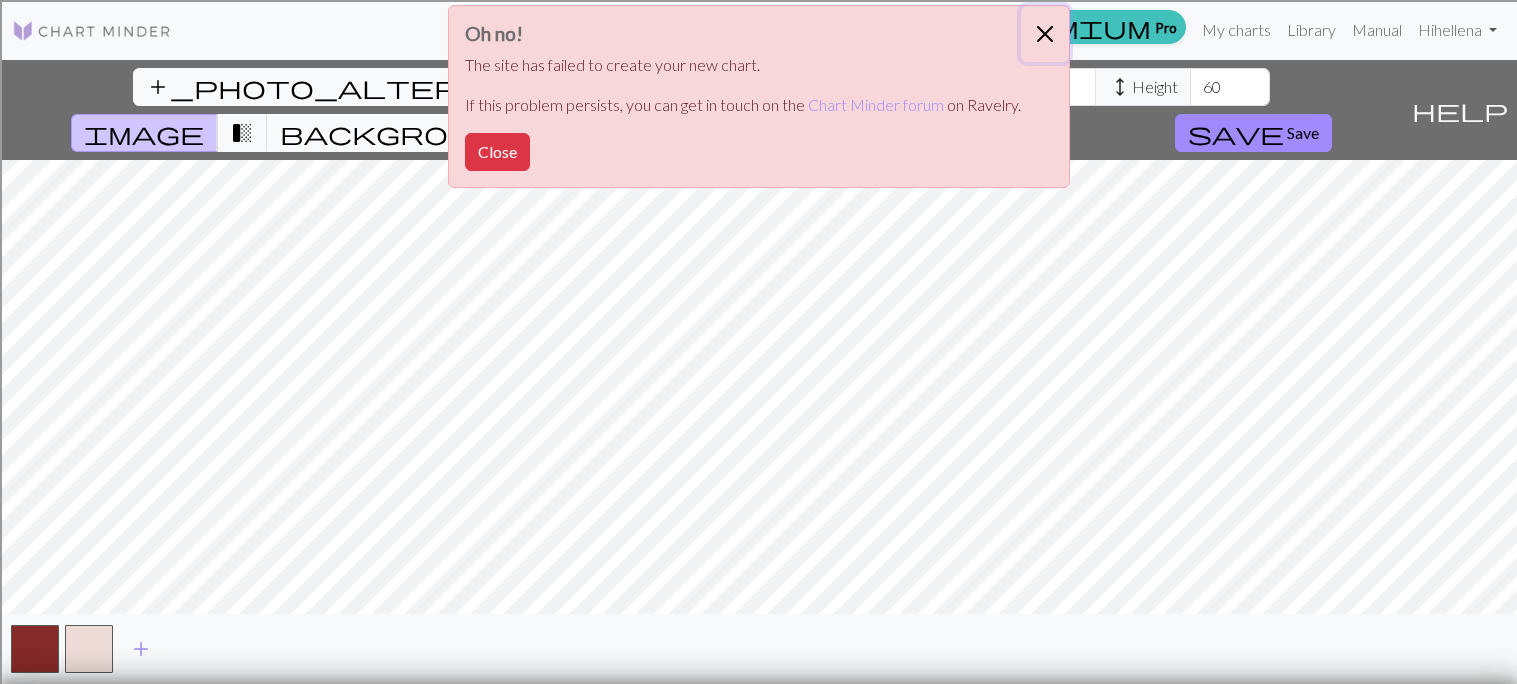 click at bounding box center (1045, 34) 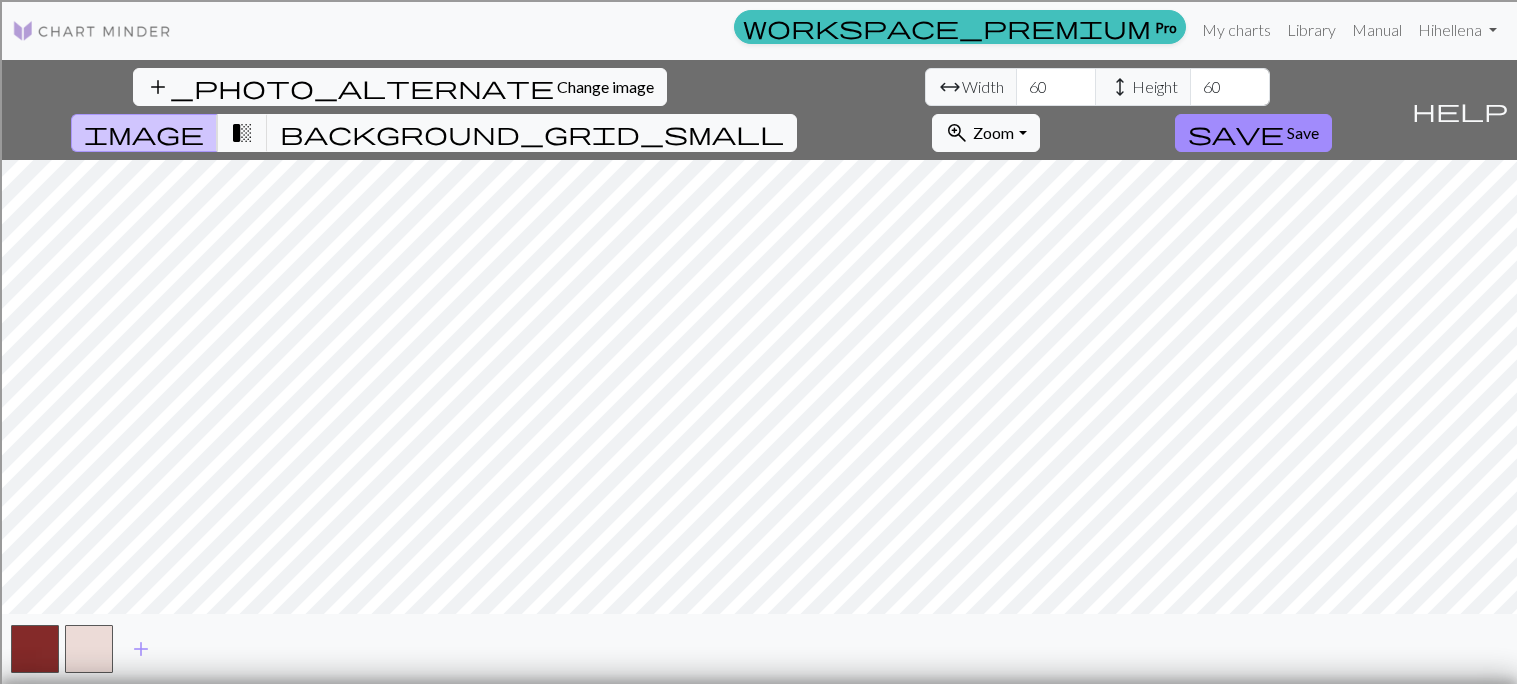 click on "image" at bounding box center (144, 133) 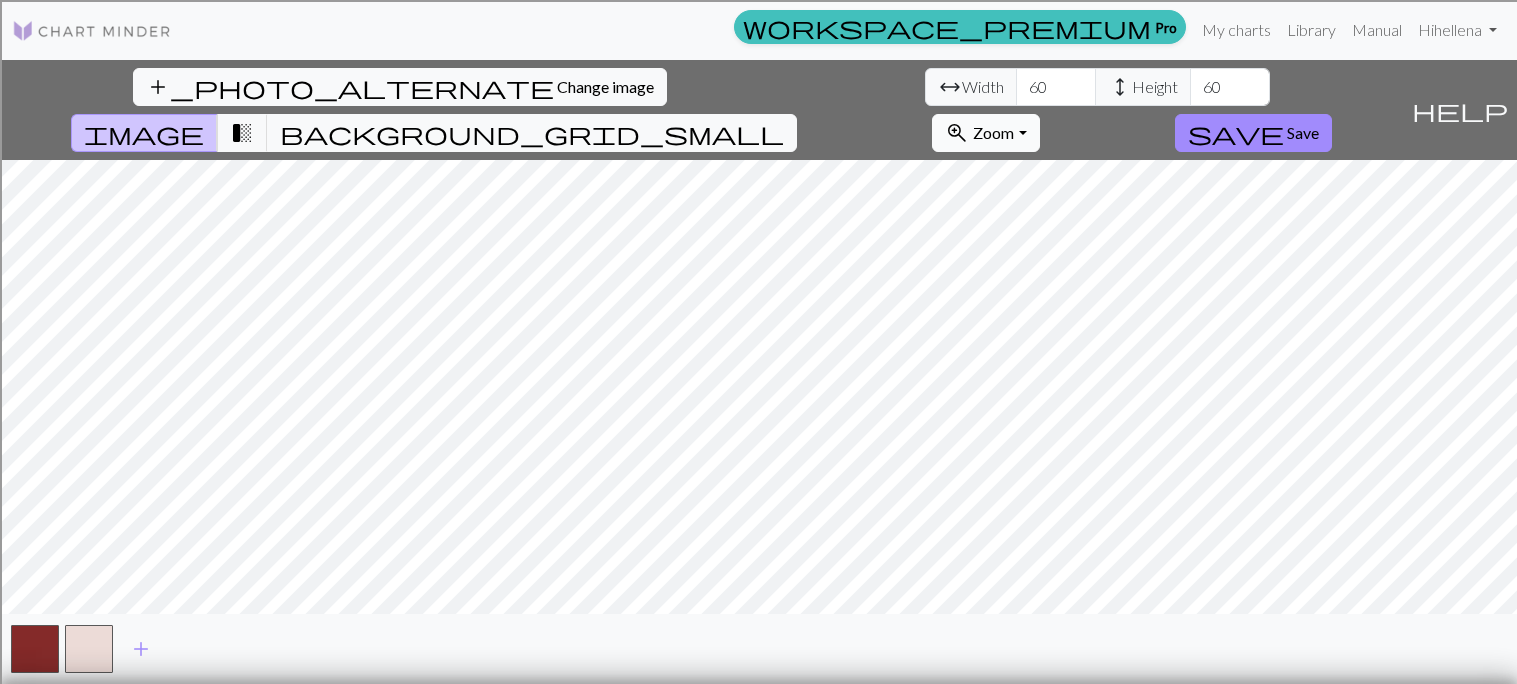 click on "zoom_in Zoom Zoom" at bounding box center (985, 133) 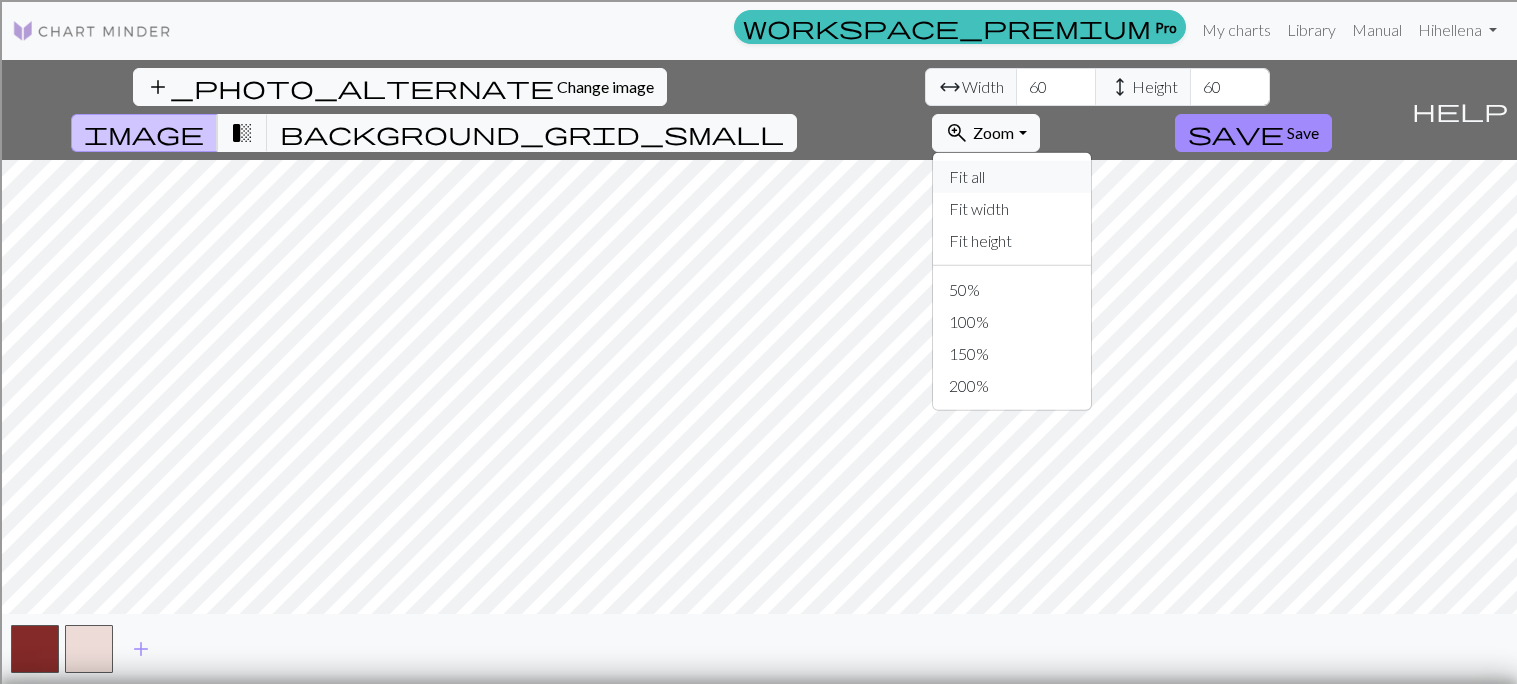 click on "Fit all" at bounding box center (1012, 177) 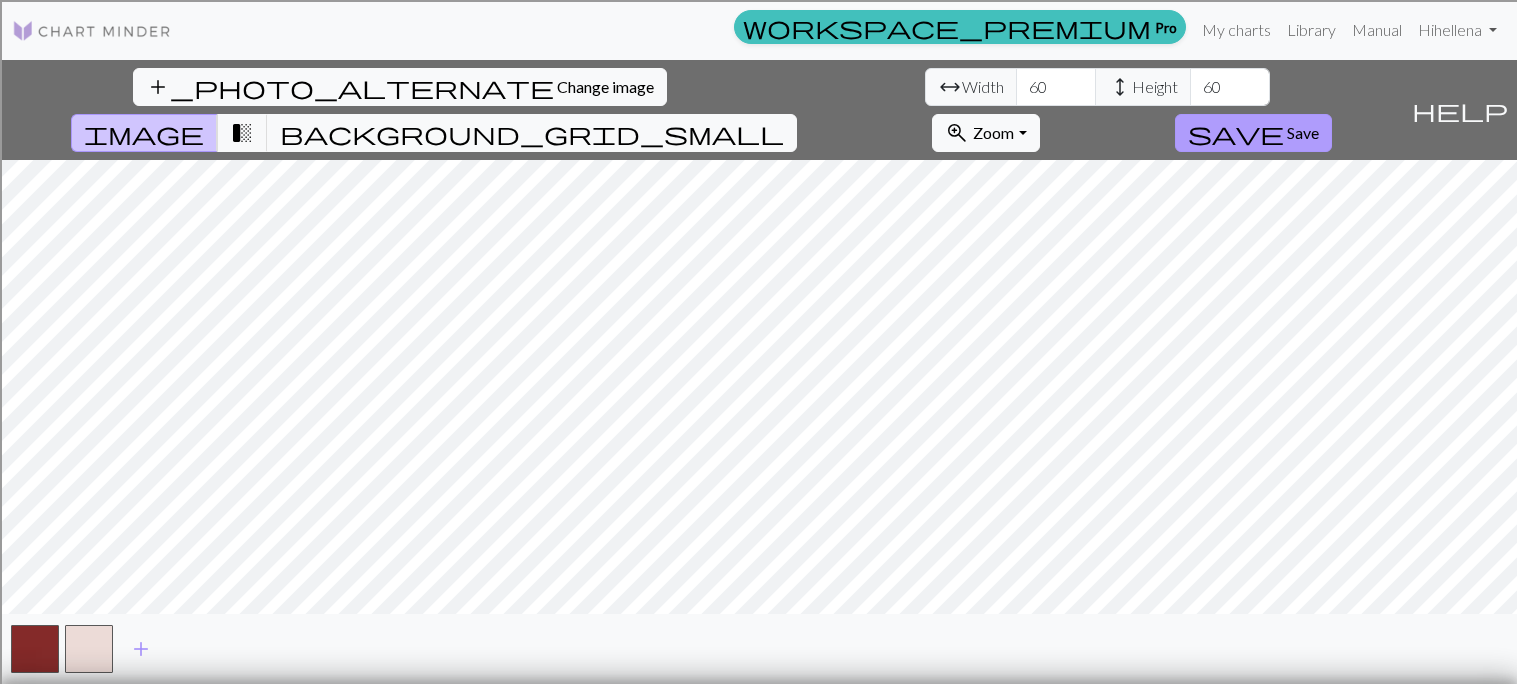 click on "save   Save" at bounding box center (1253, 133) 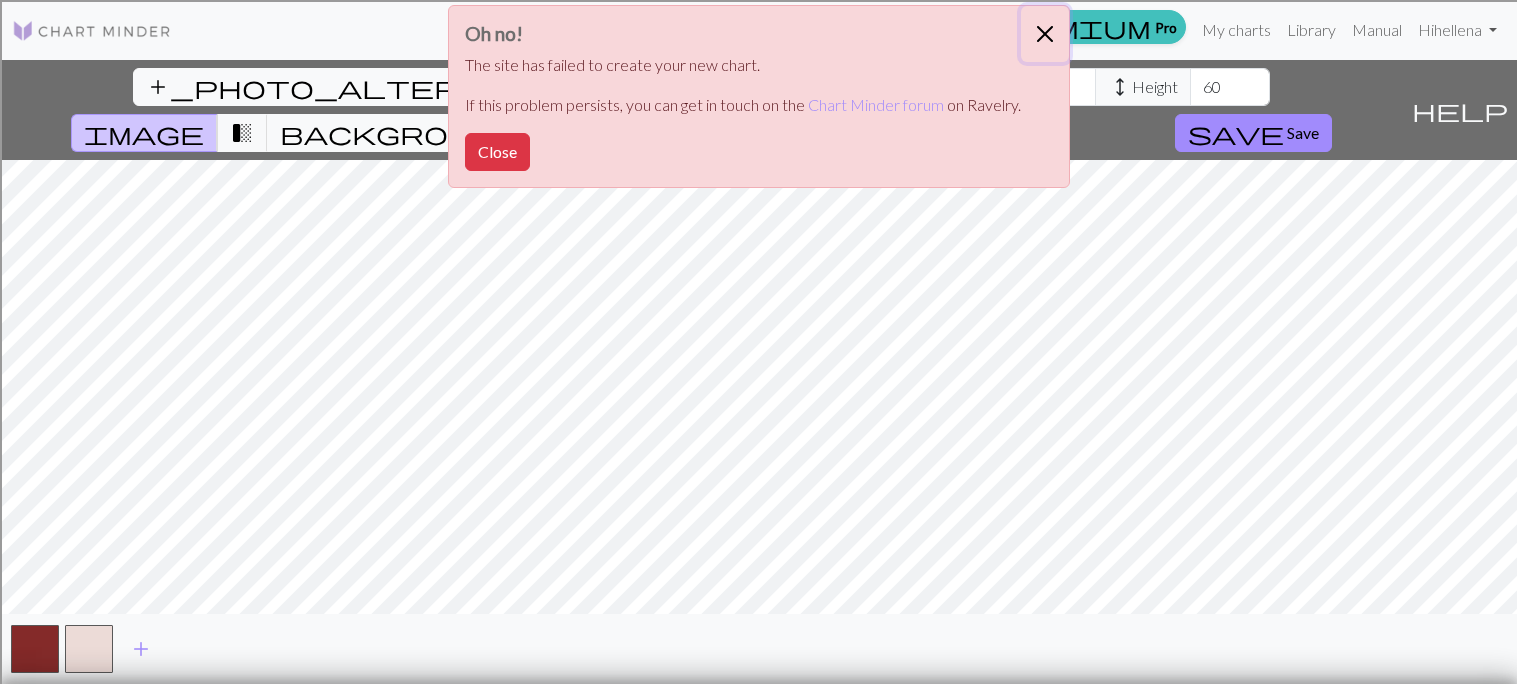click at bounding box center [1045, 34] 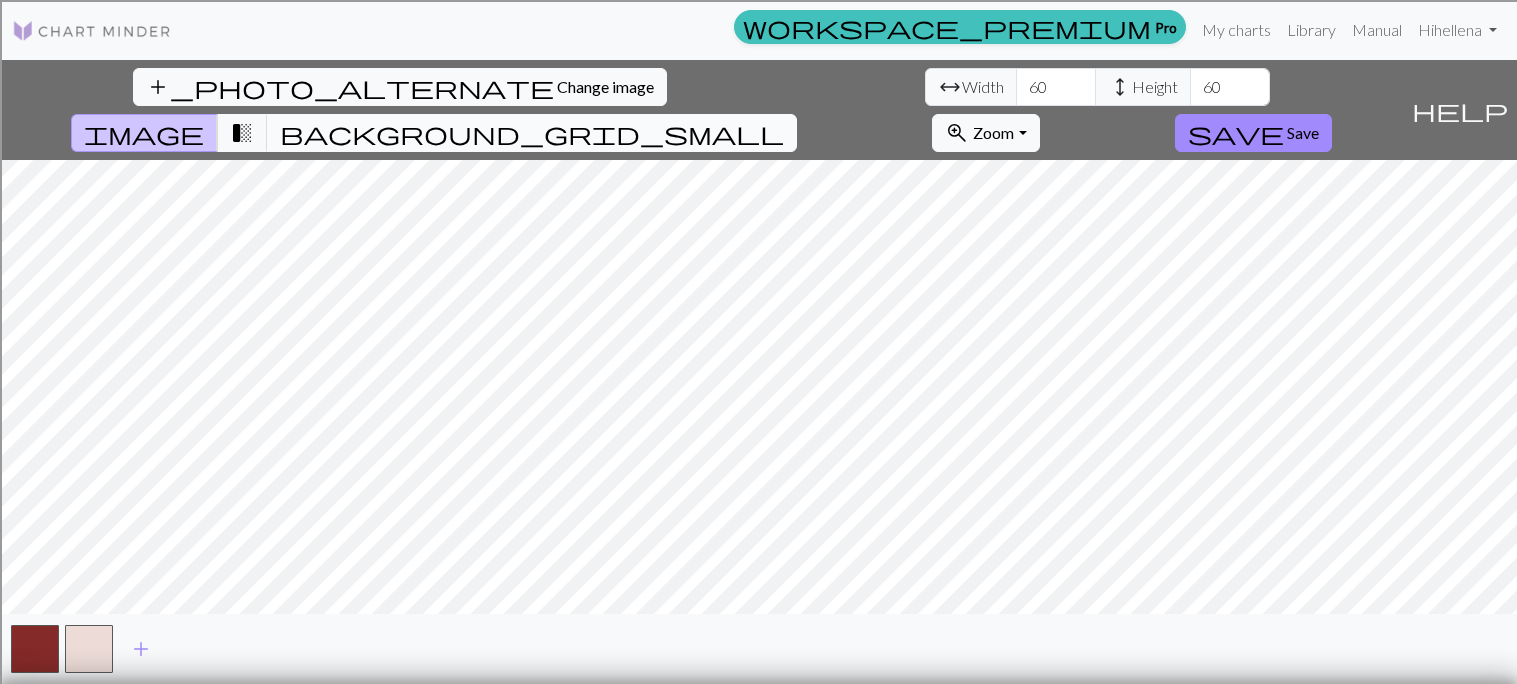 click on "background_grid_small" at bounding box center (532, 133) 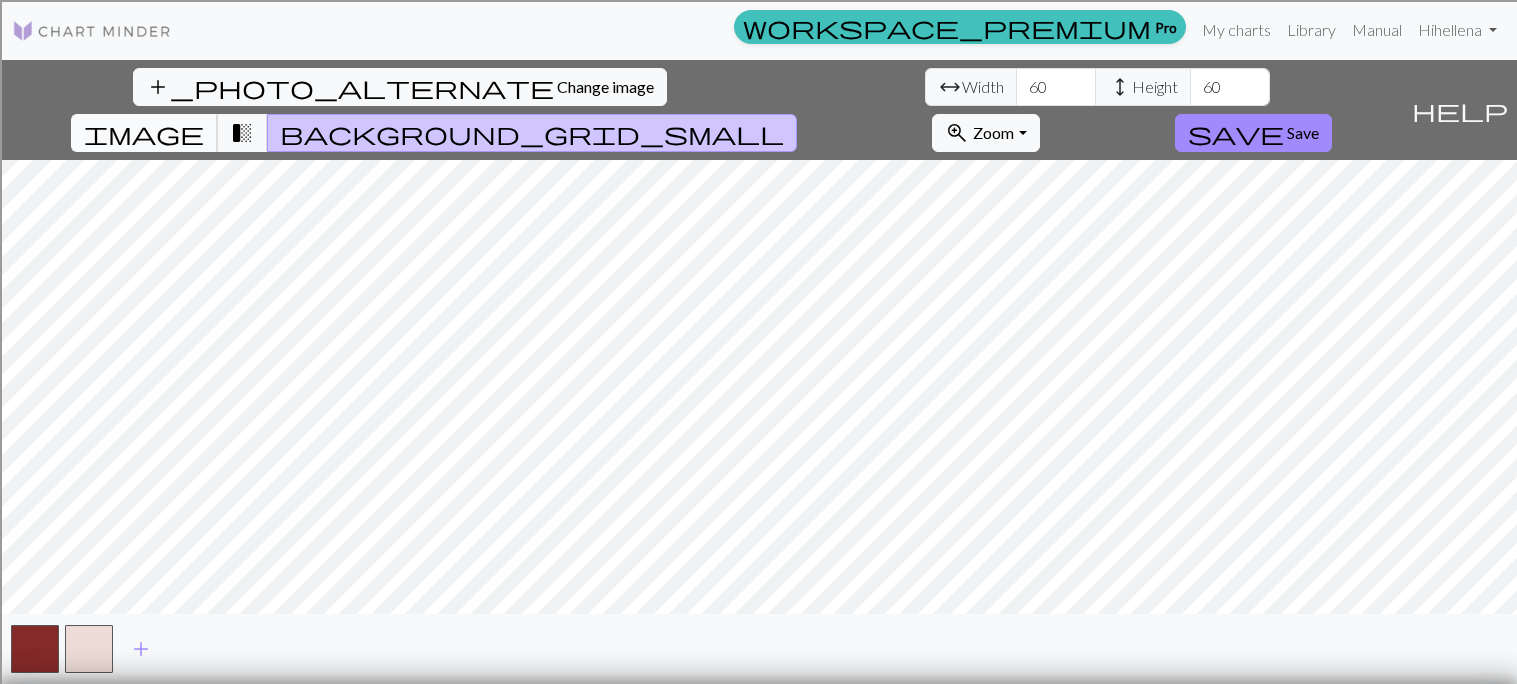 click on "image" at bounding box center (144, 133) 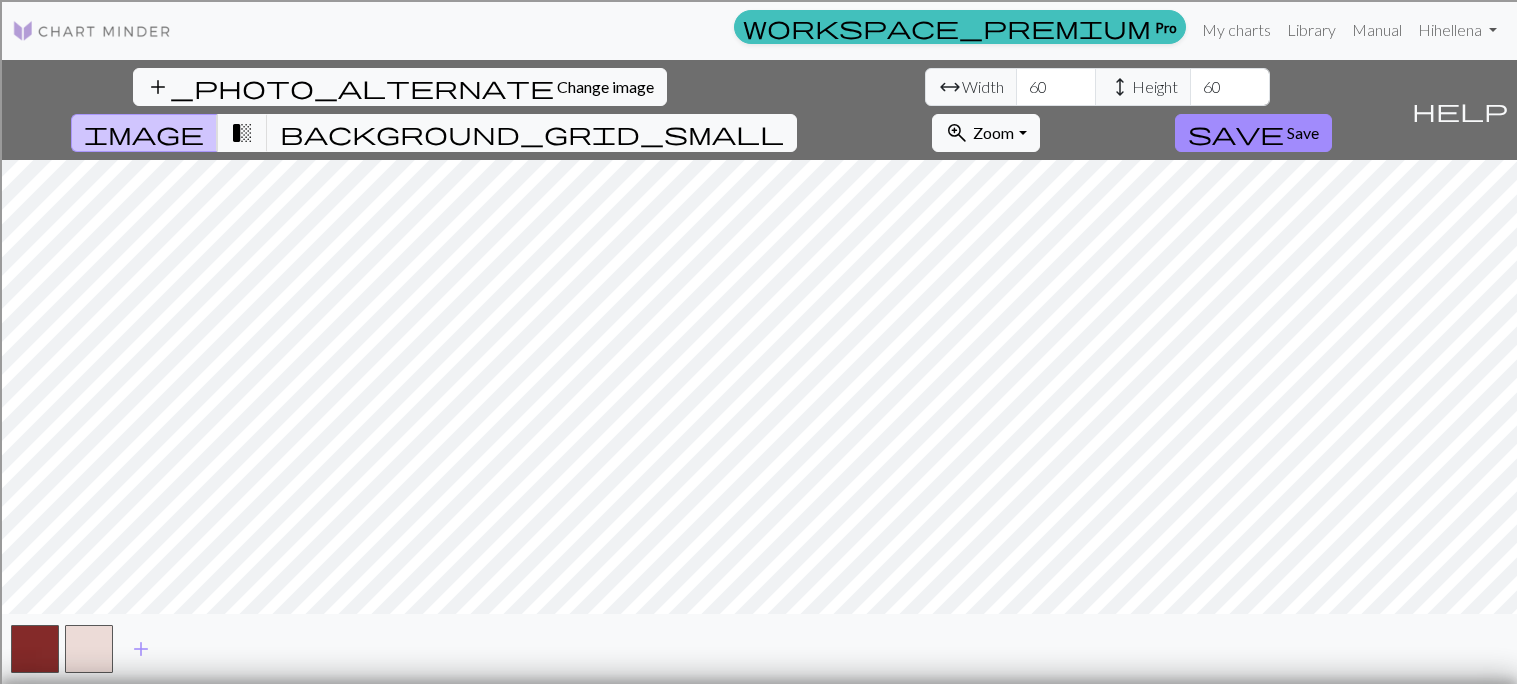 click on "add" at bounding box center [758, 649] 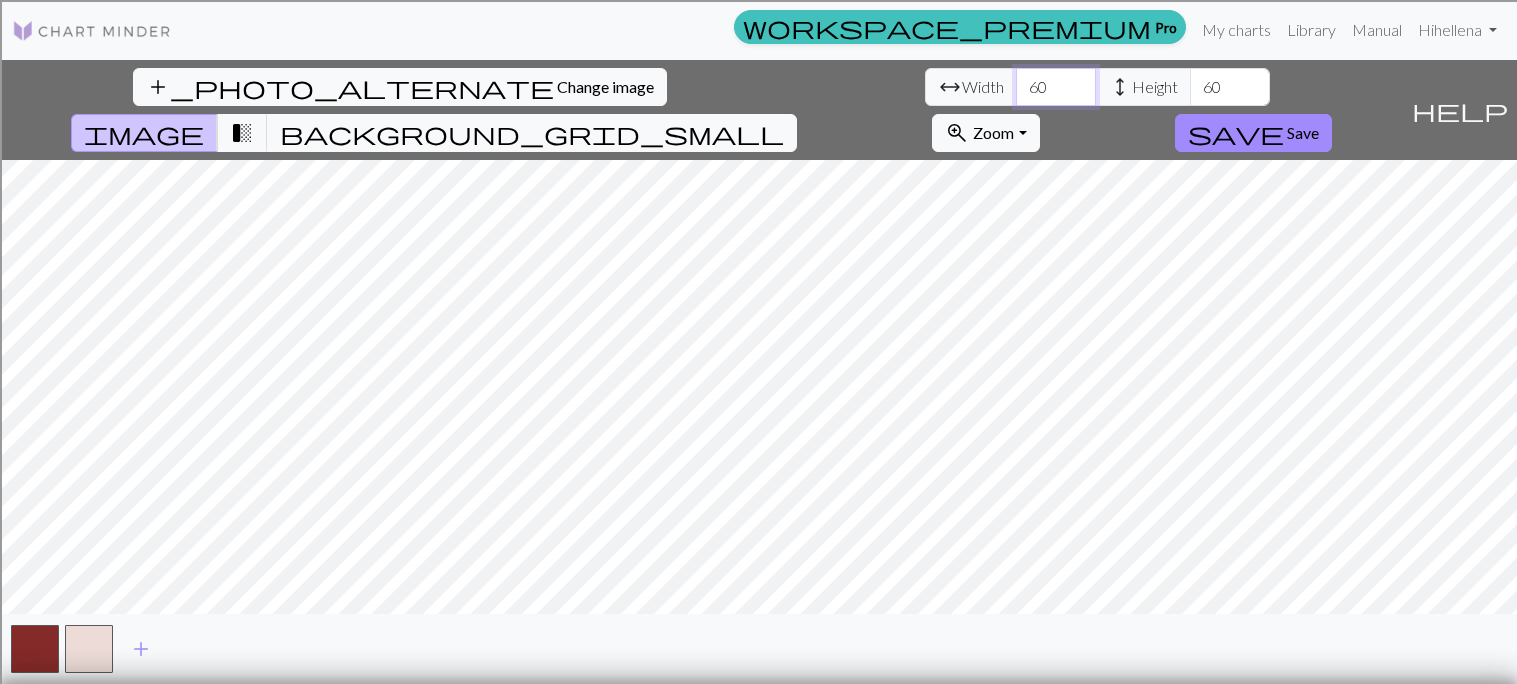 click on "60" at bounding box center (1056, 87) 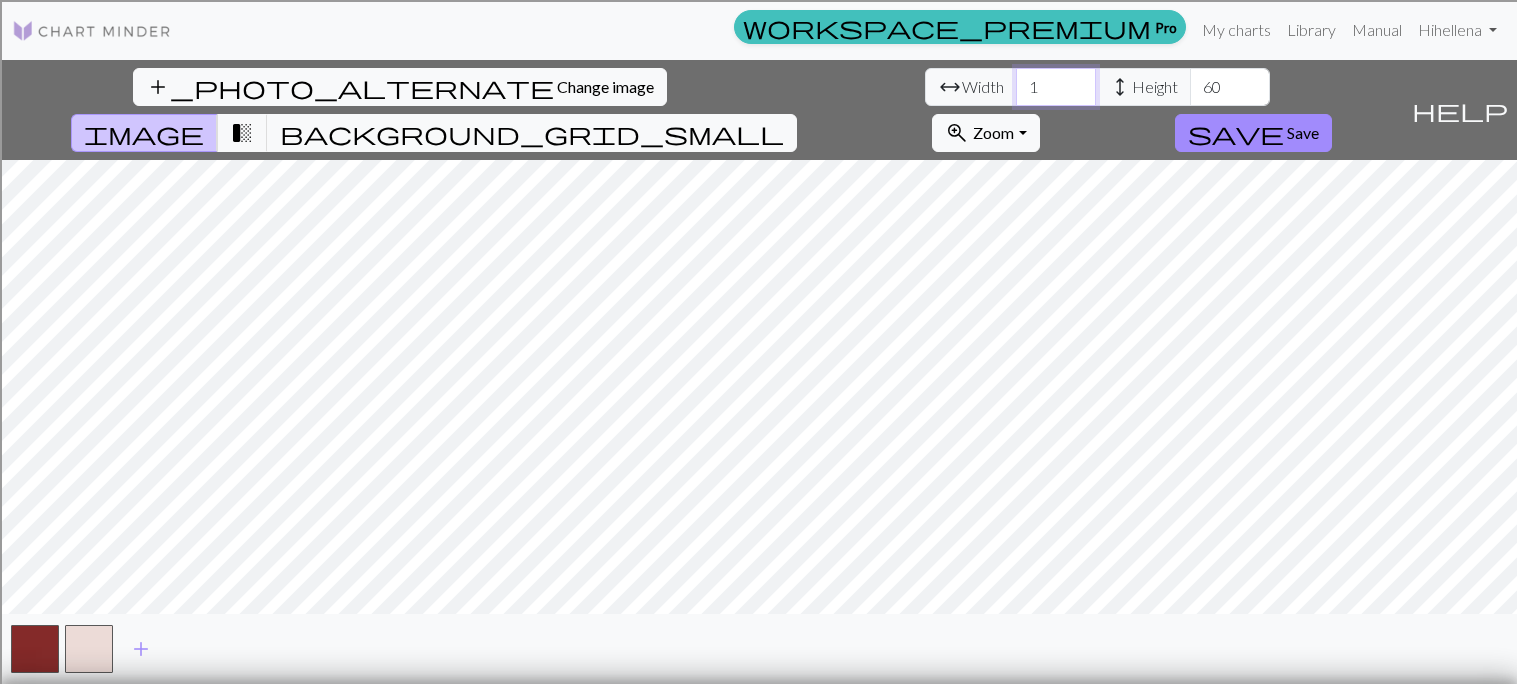 type on "1" 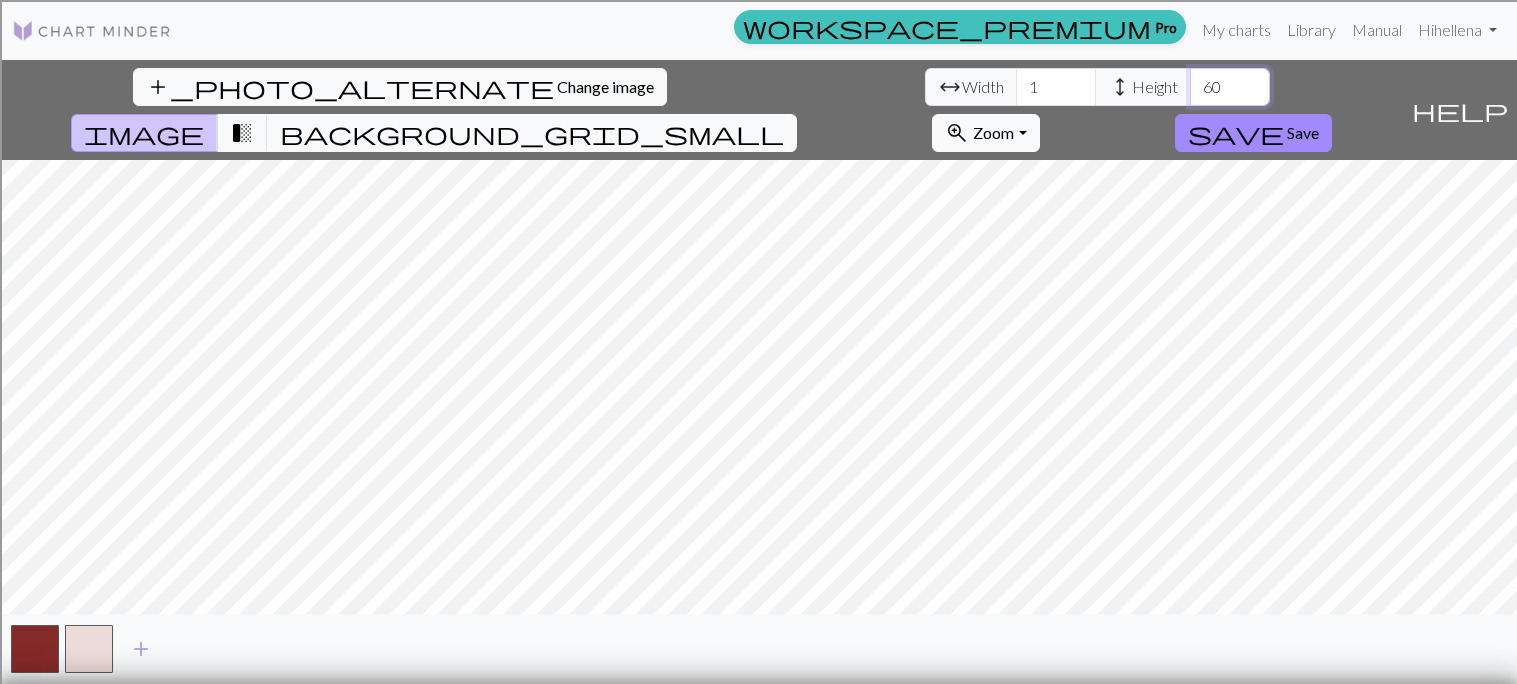 click on "60" at bounding box center [1230, 87] 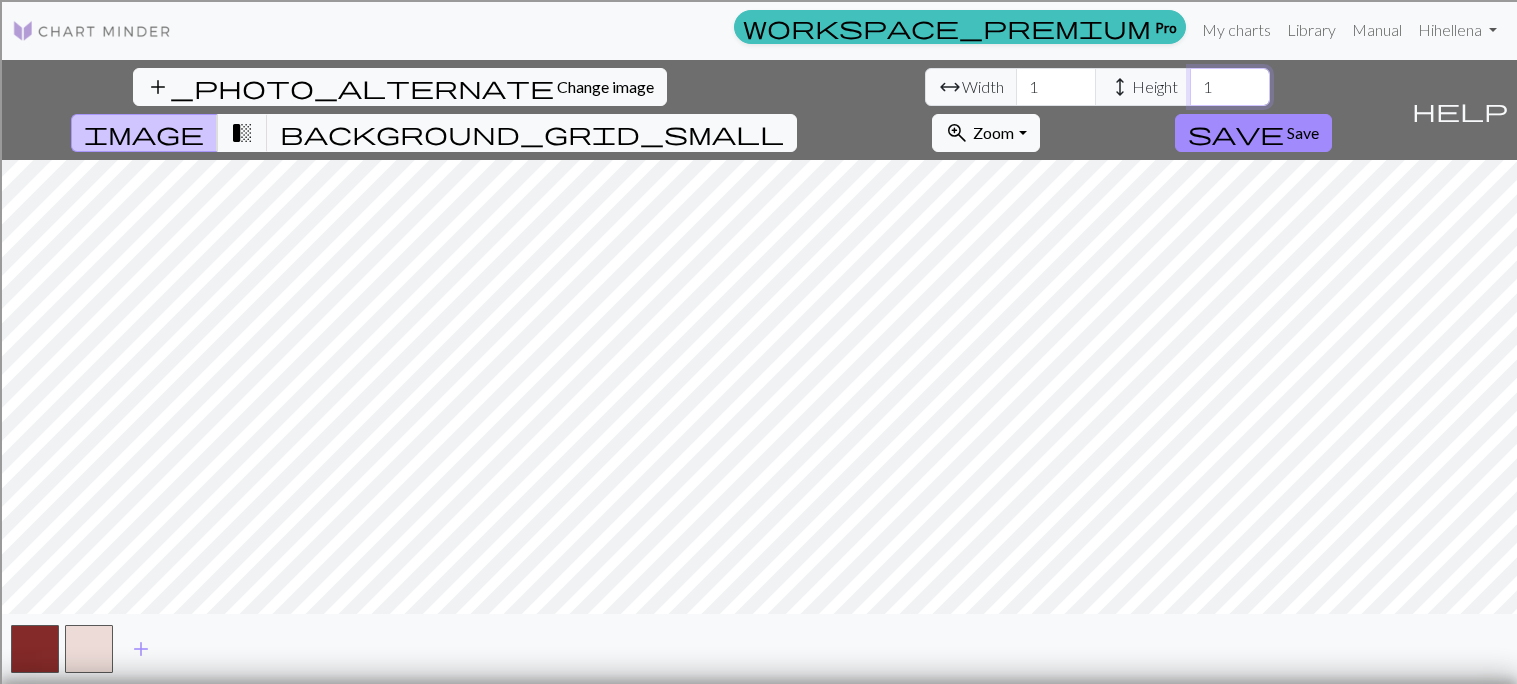 type on "1" 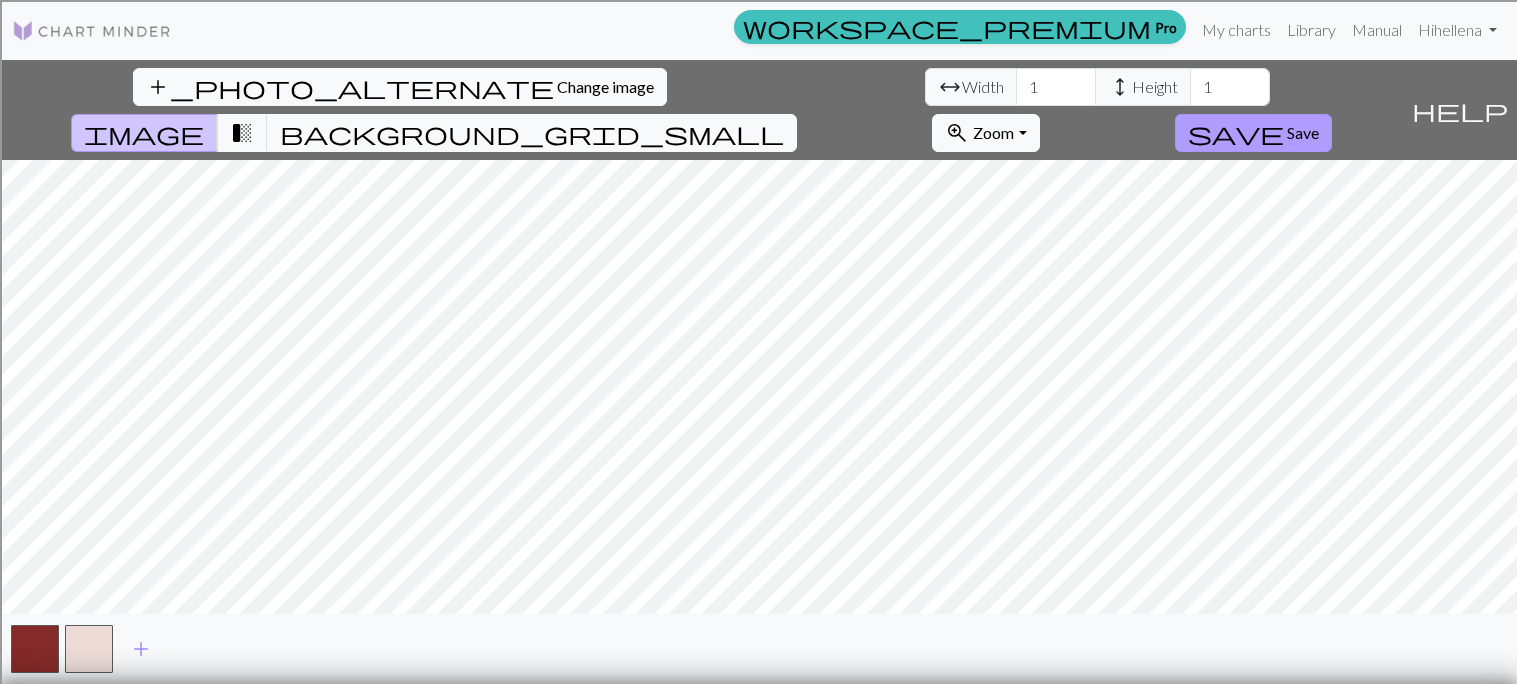 click on "save   Save" at bounding box center (1253, 133) 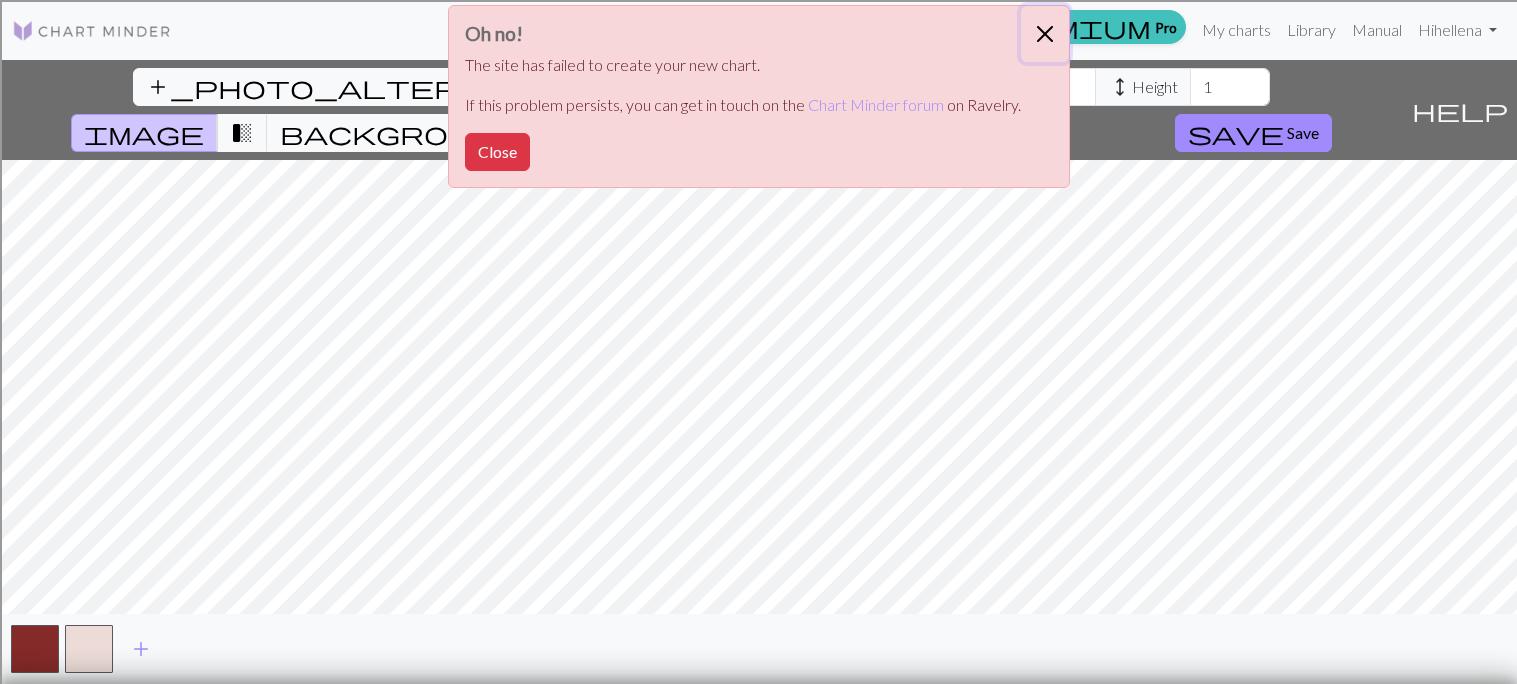 click at bounding box center [1045, 34] 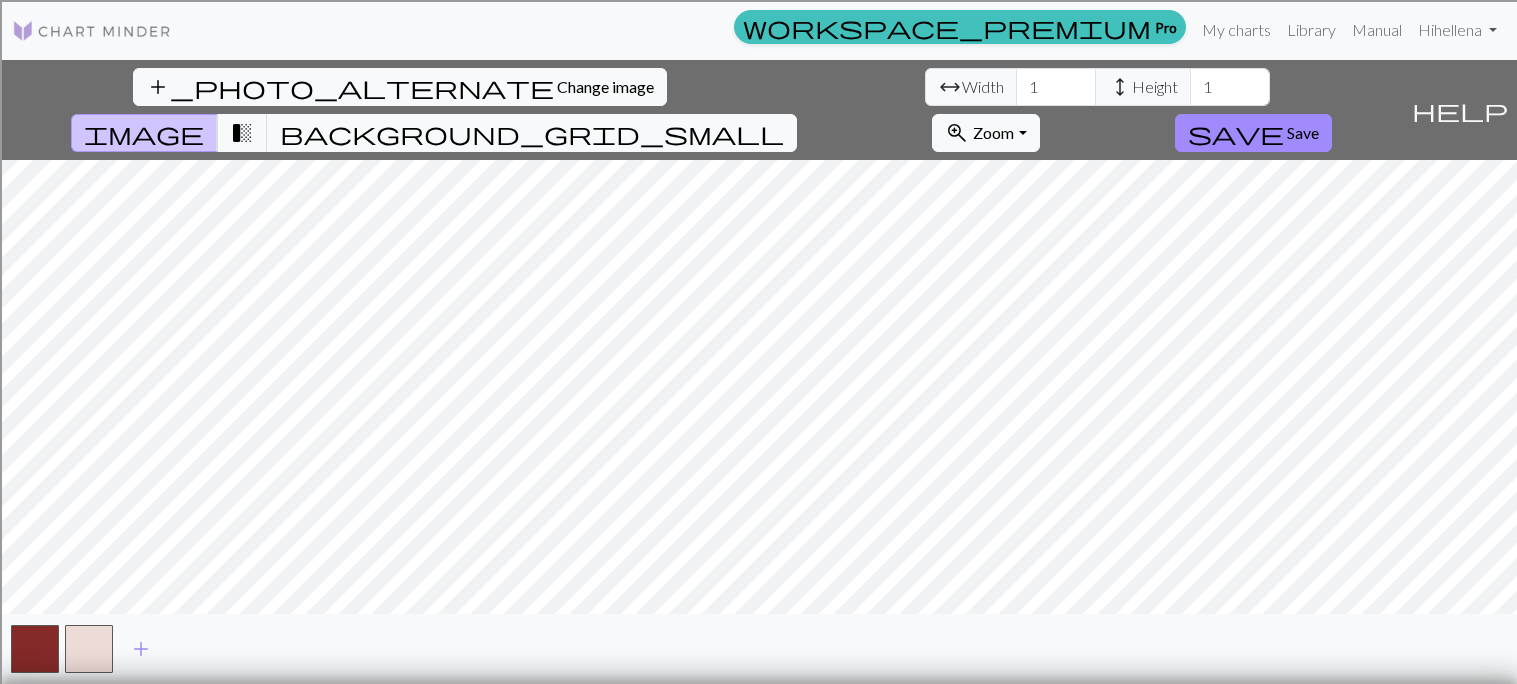 click at bounding box center [92, 31] 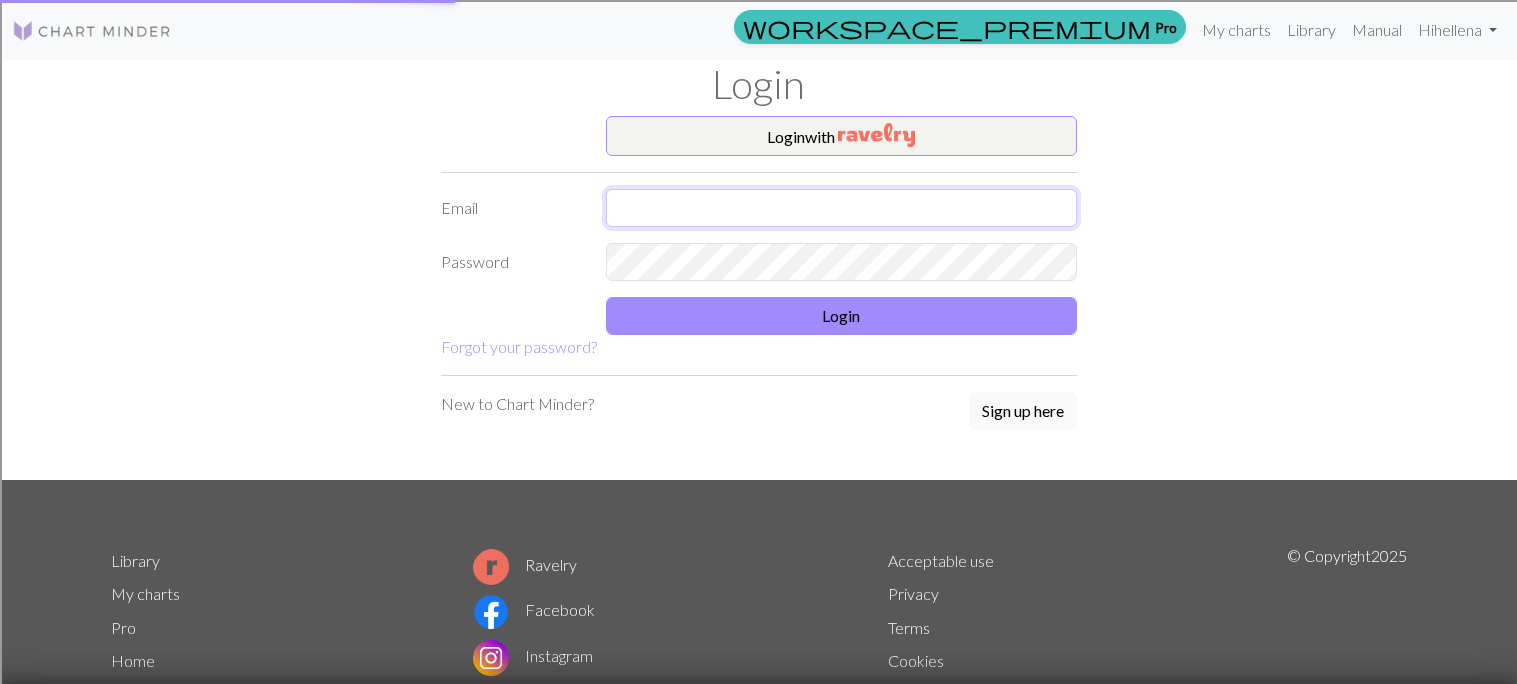 type on "cannaliese4747@gmail.com" 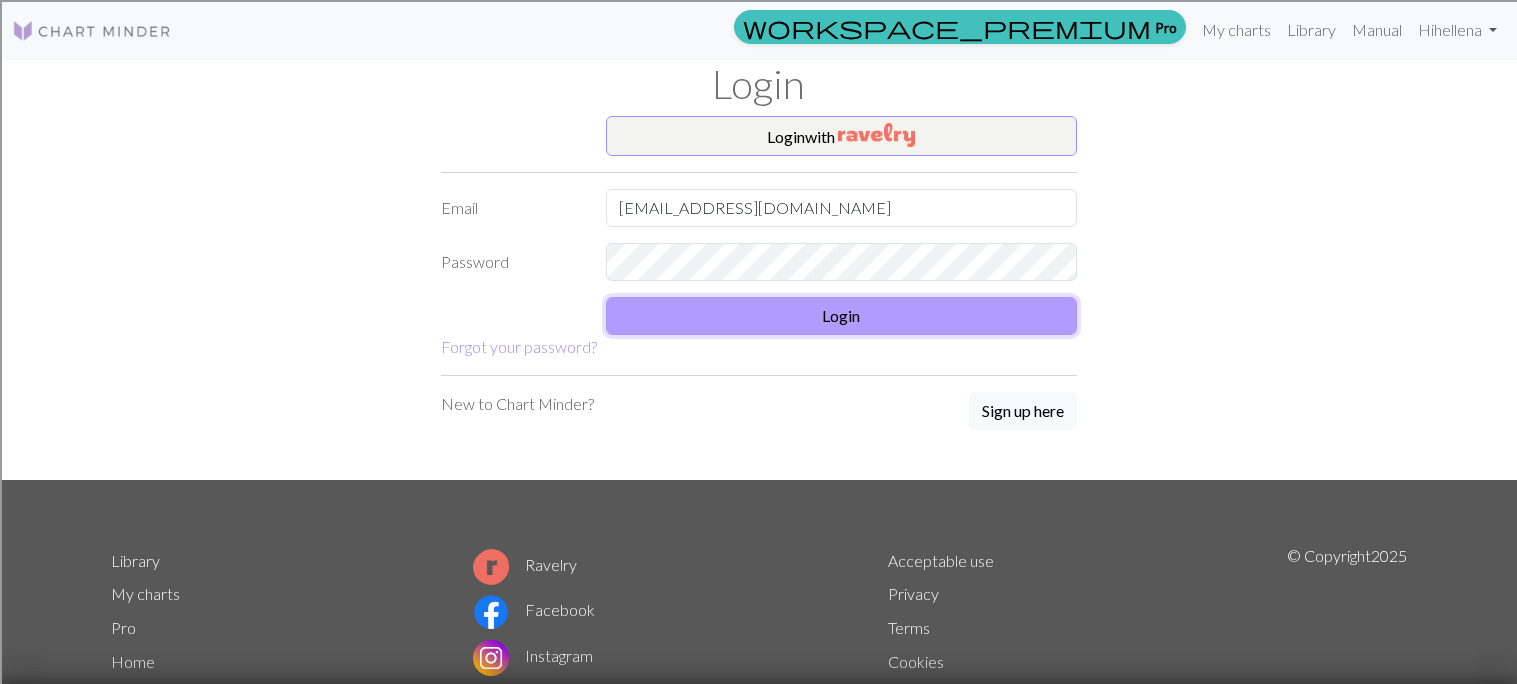 click on "Login" at bounding box center (841, 316) 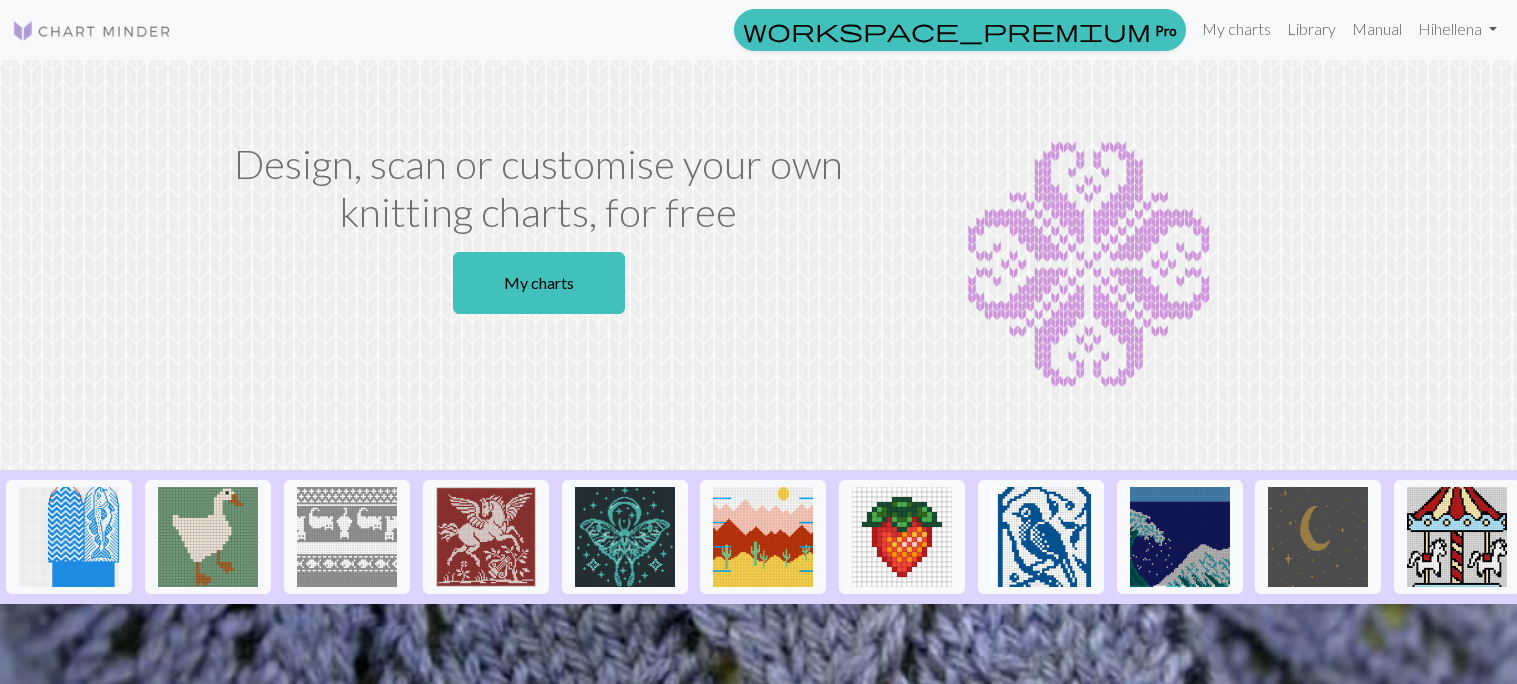 scroll, scrollTop: 0, scrollLeft: 0, axis: both 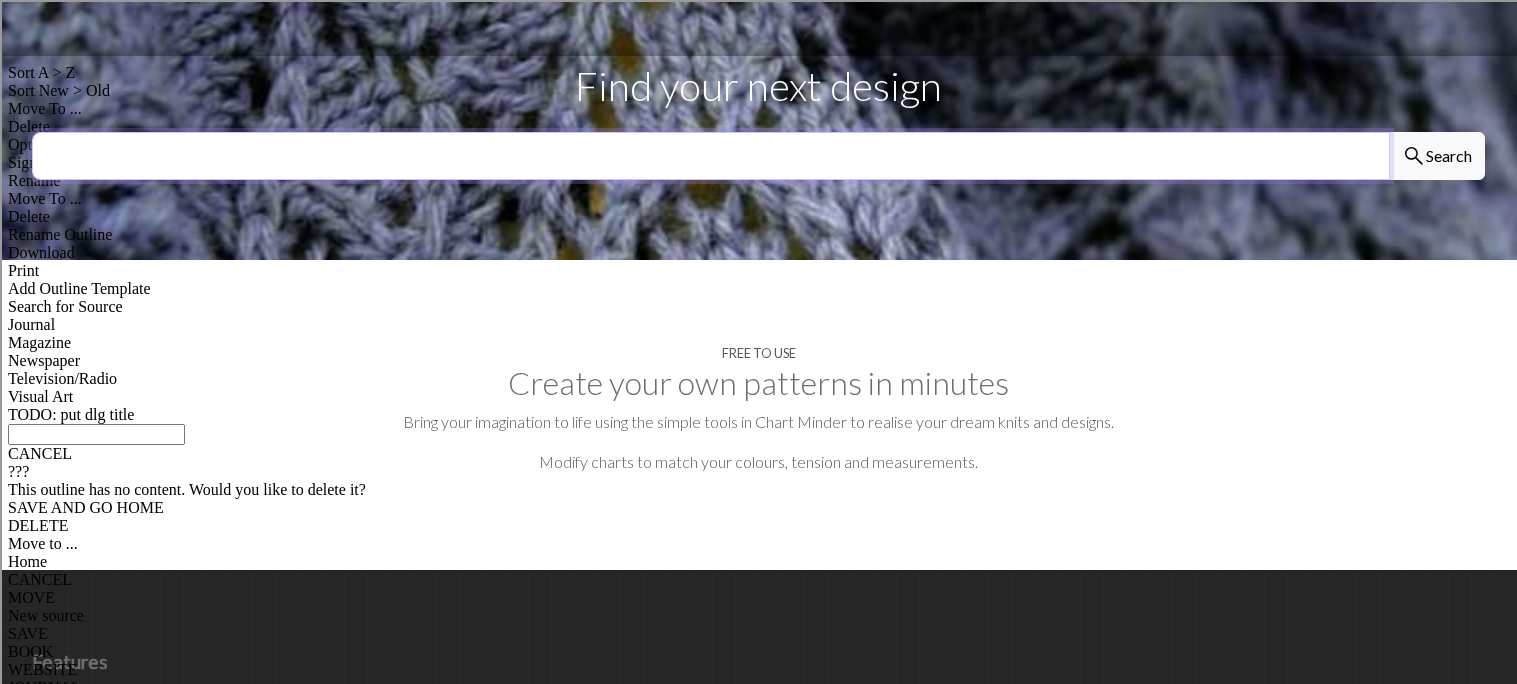 click at bounding box center [711, 156] 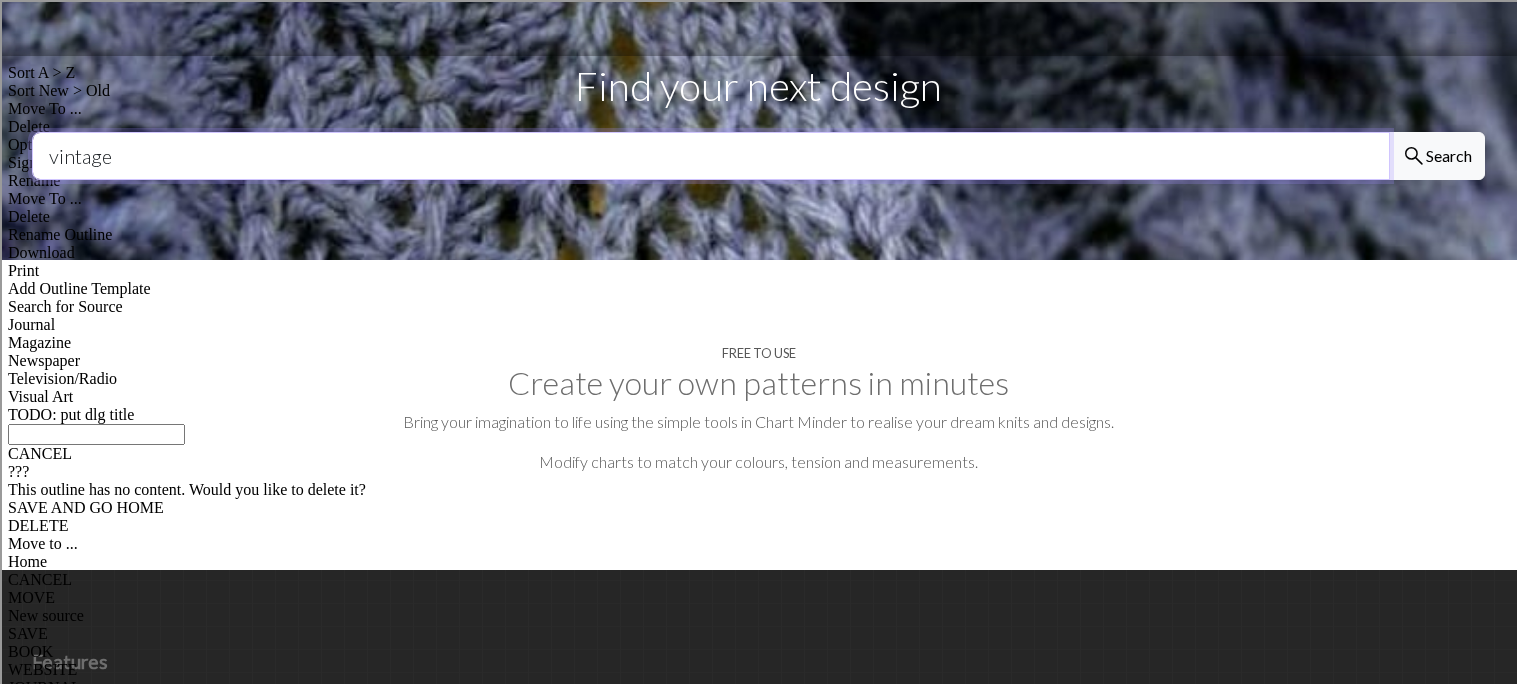 type on "vintage" 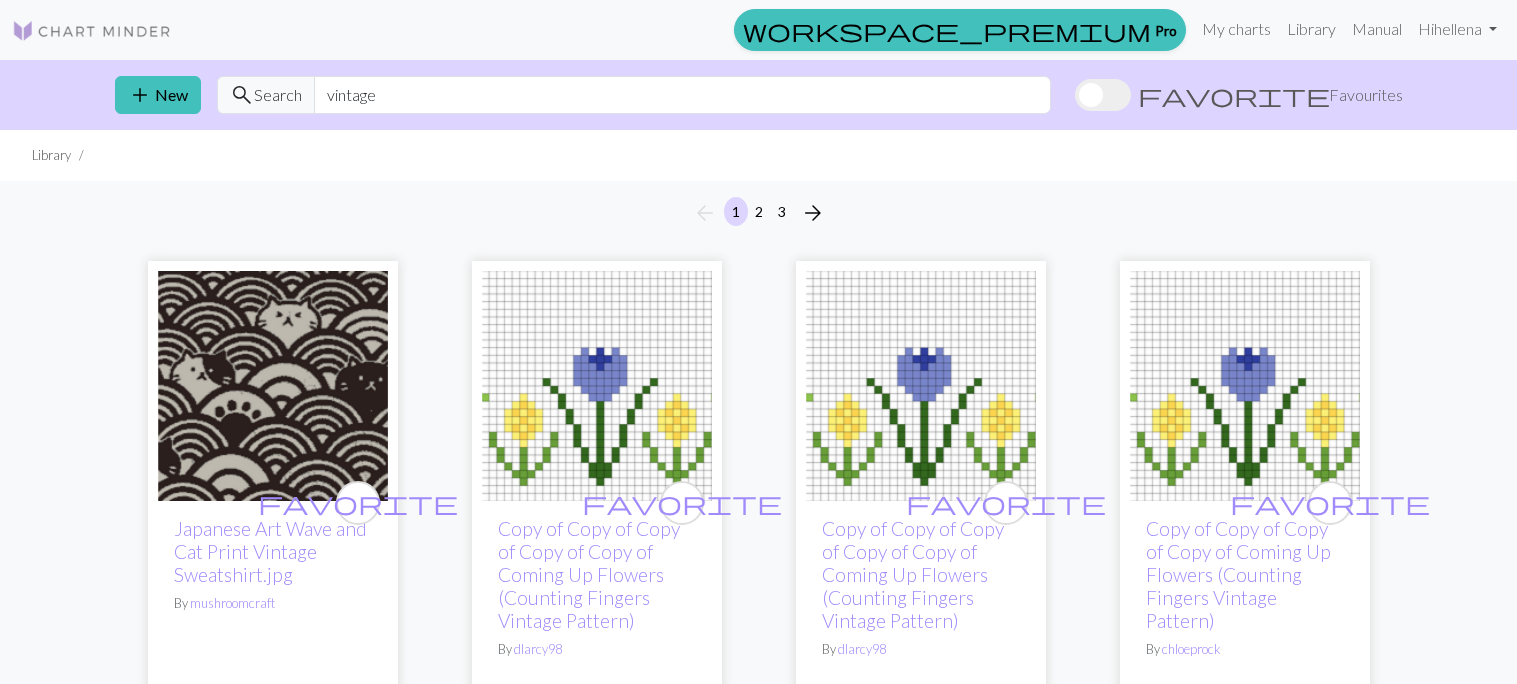 scroll, scrollTop: 0, scrollLeft: 0, axis: both 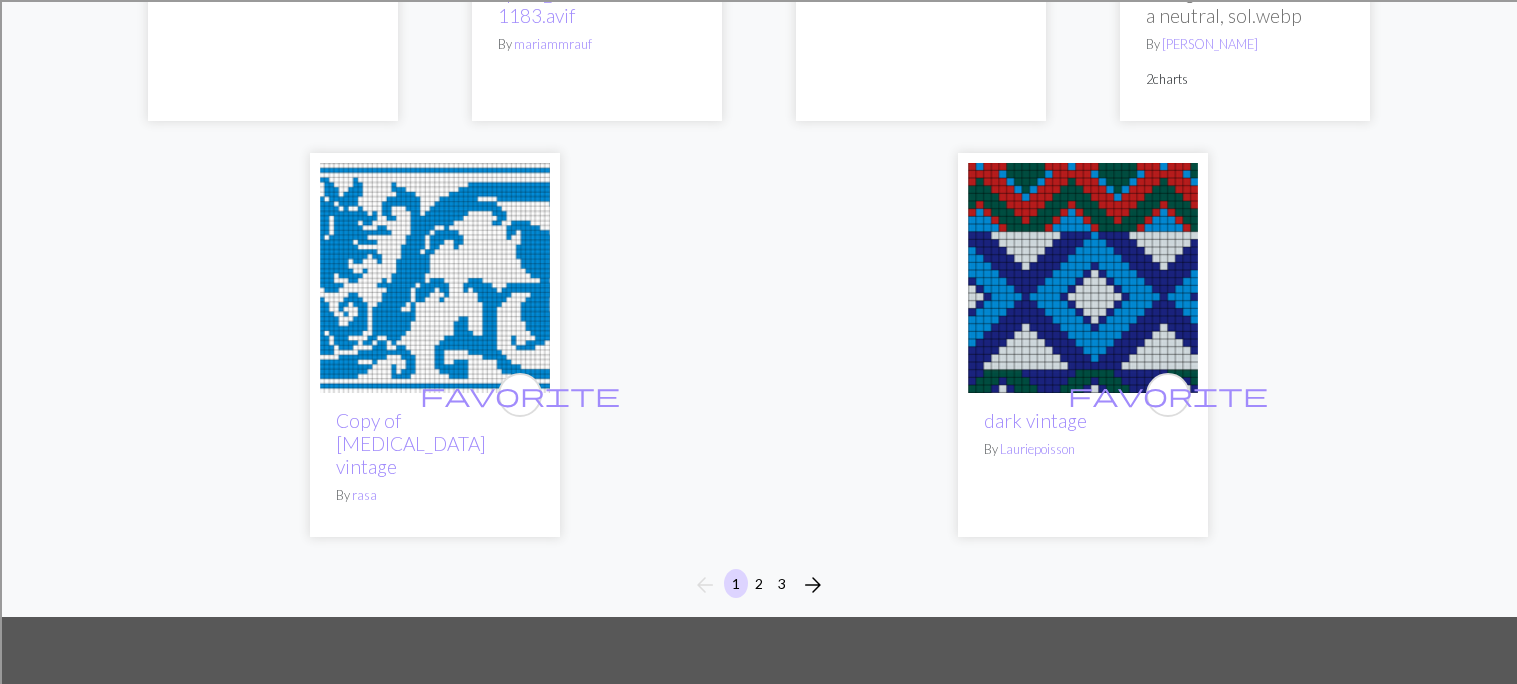 click at bounding box center (435, 278) 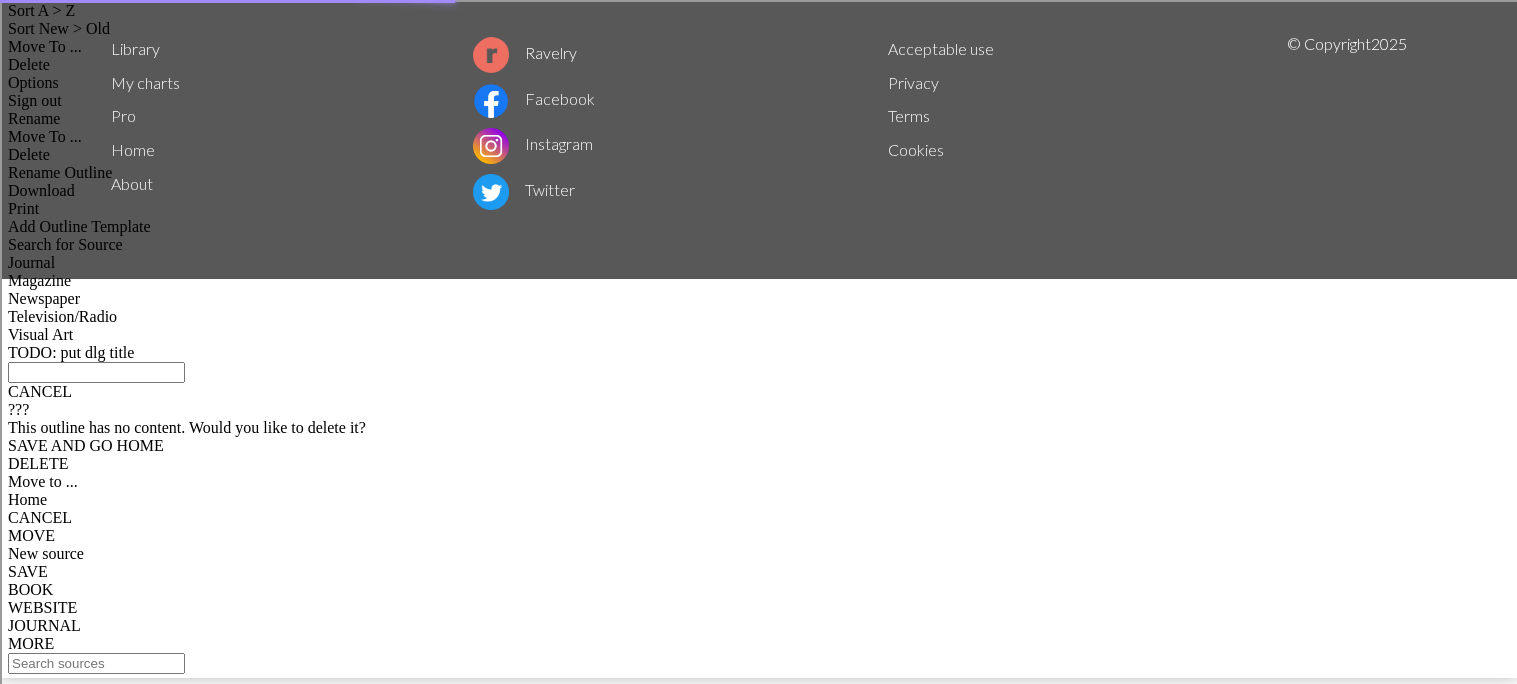scroll, scrollTop: 0, scrollLeft: 0, axis: both 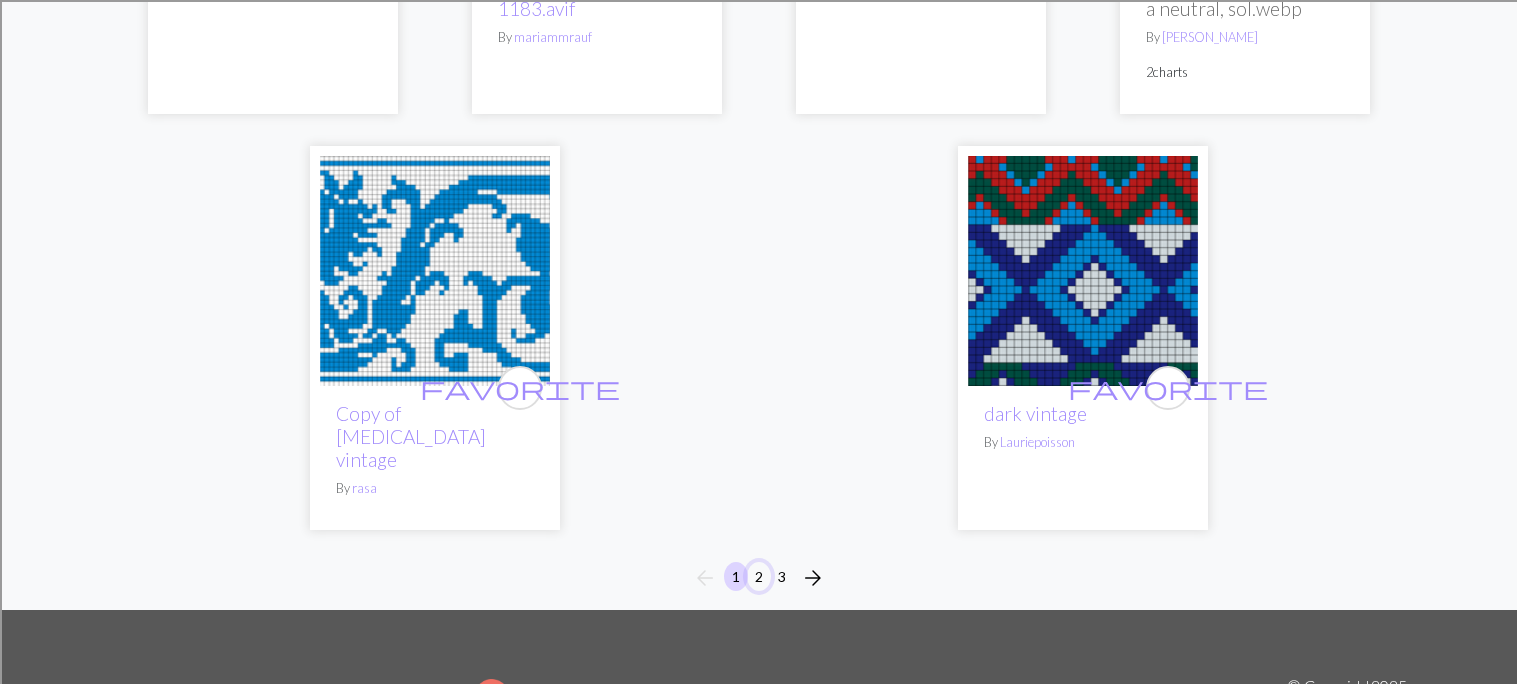 click on "2" at bounding box center [759, 576] 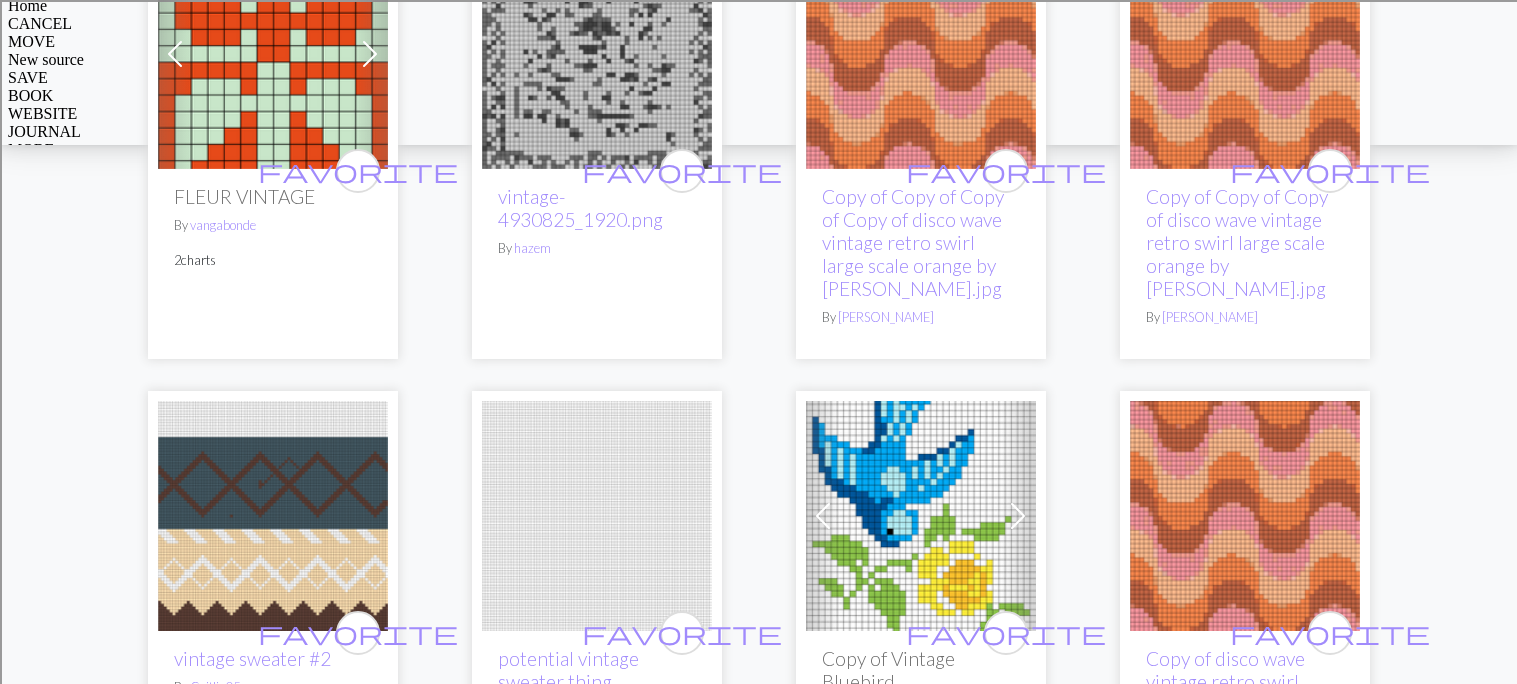 scroll, scrollTop: 0, scrollLeft: 0, axis: both 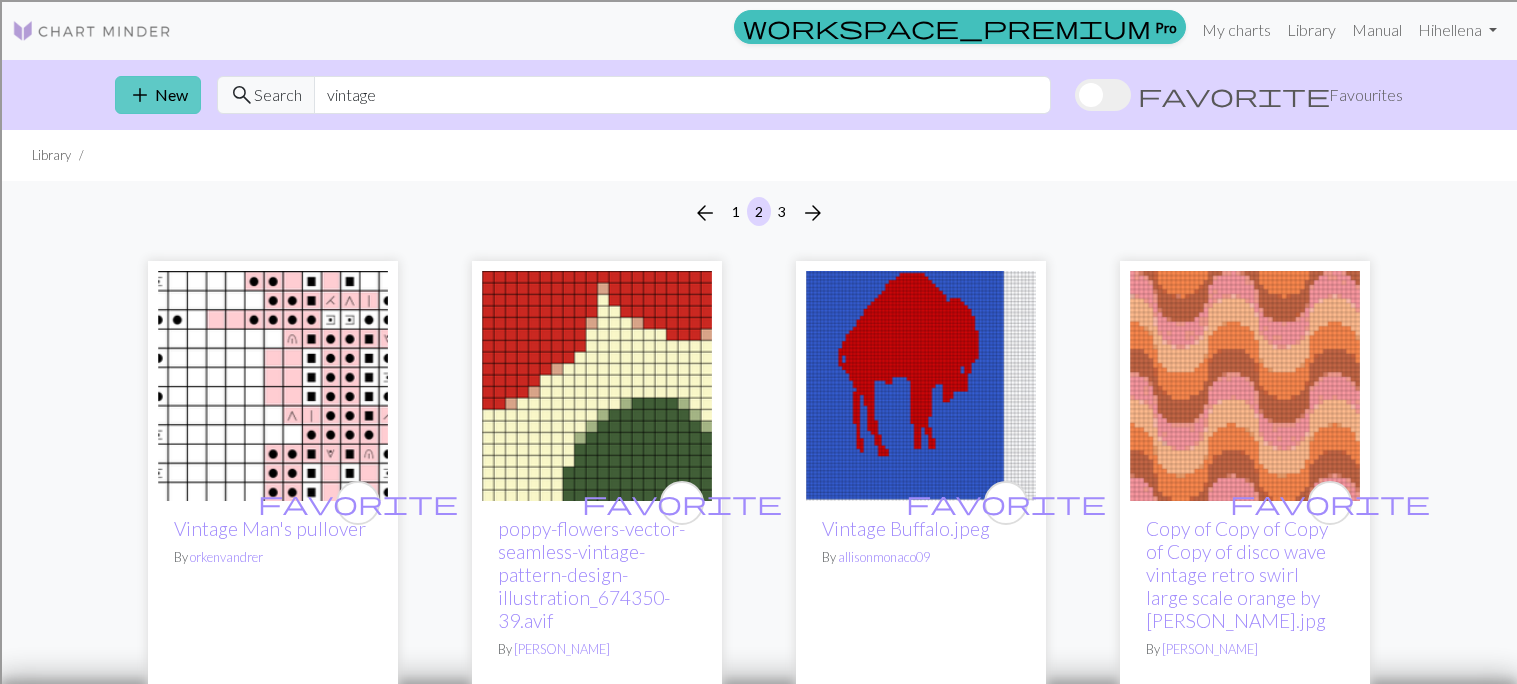 click on "add   New" at bounding box center (158, 95) 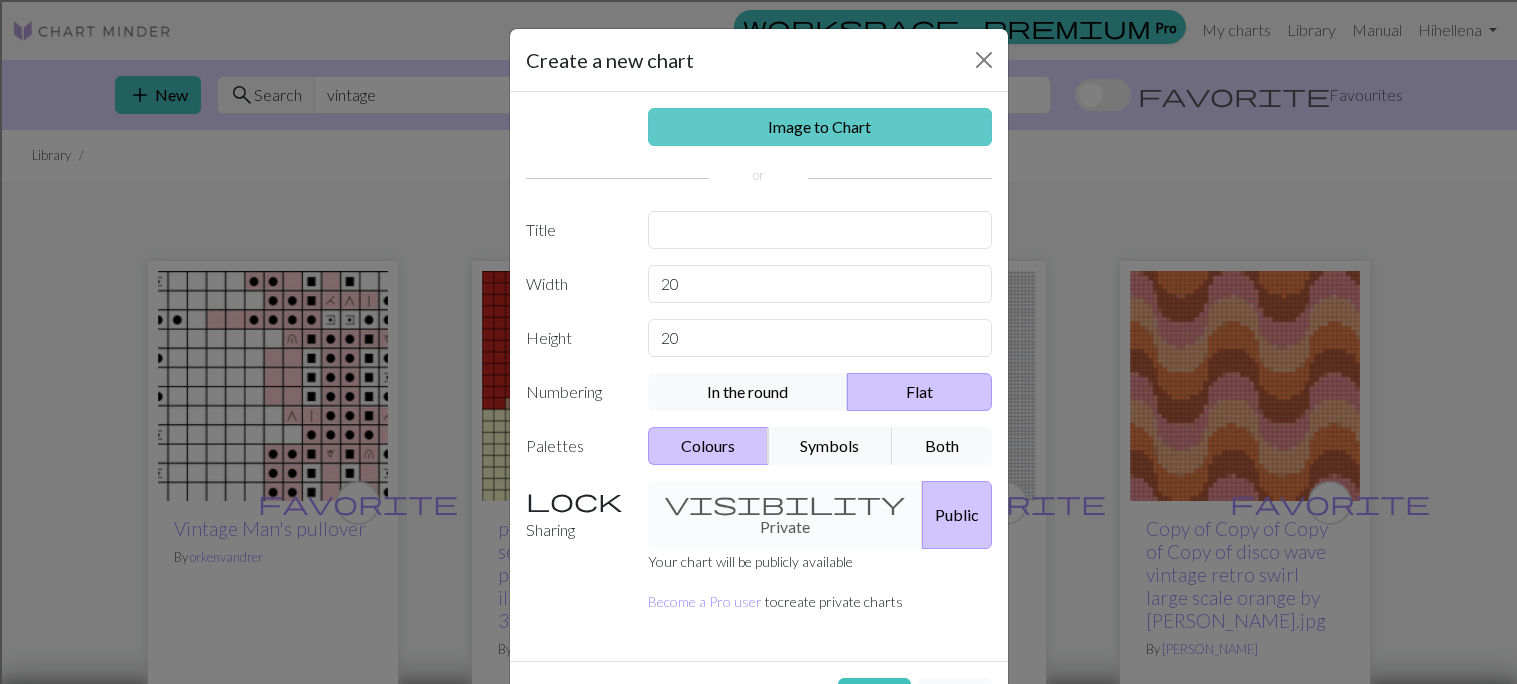 scroll, scrollTop: 54, scrollLeft: 0, axis: vertical 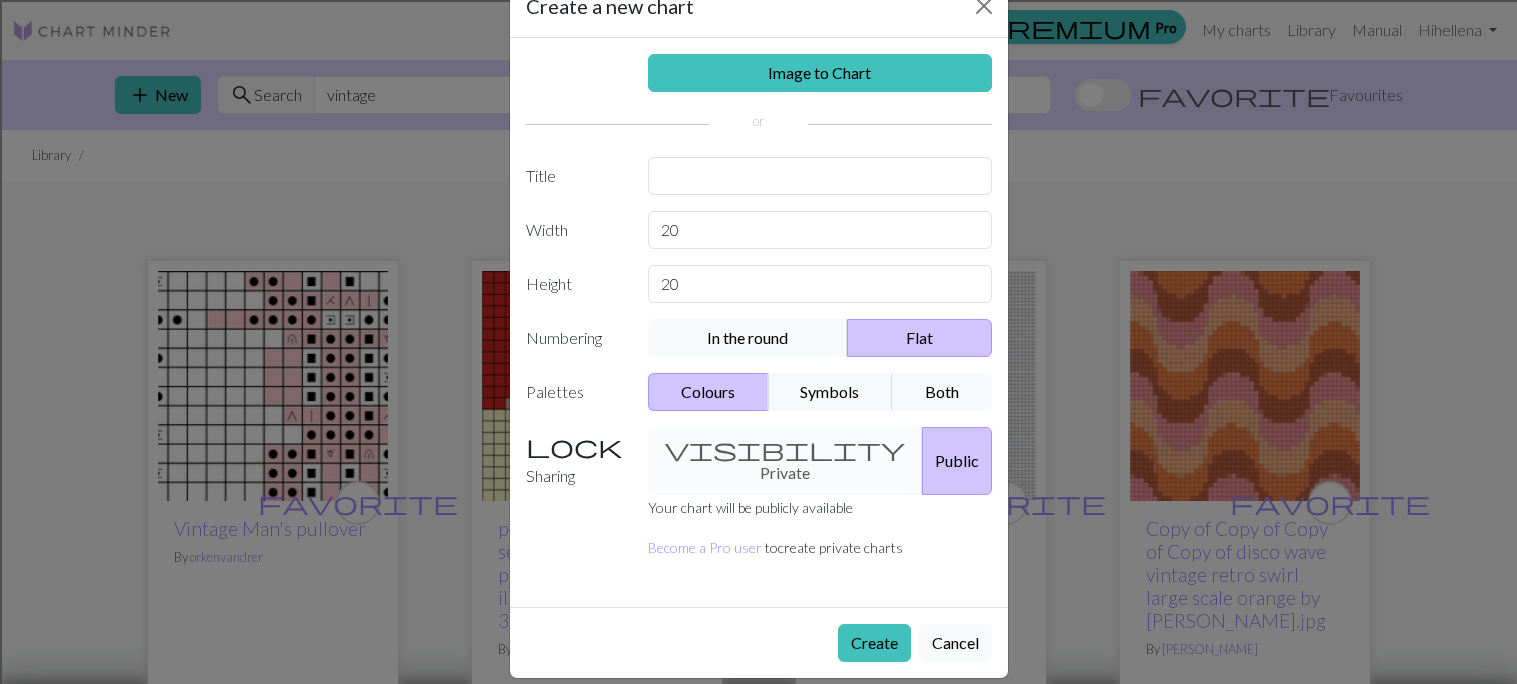 click on "visibility  Private Public" at bounding box center (820, 461) 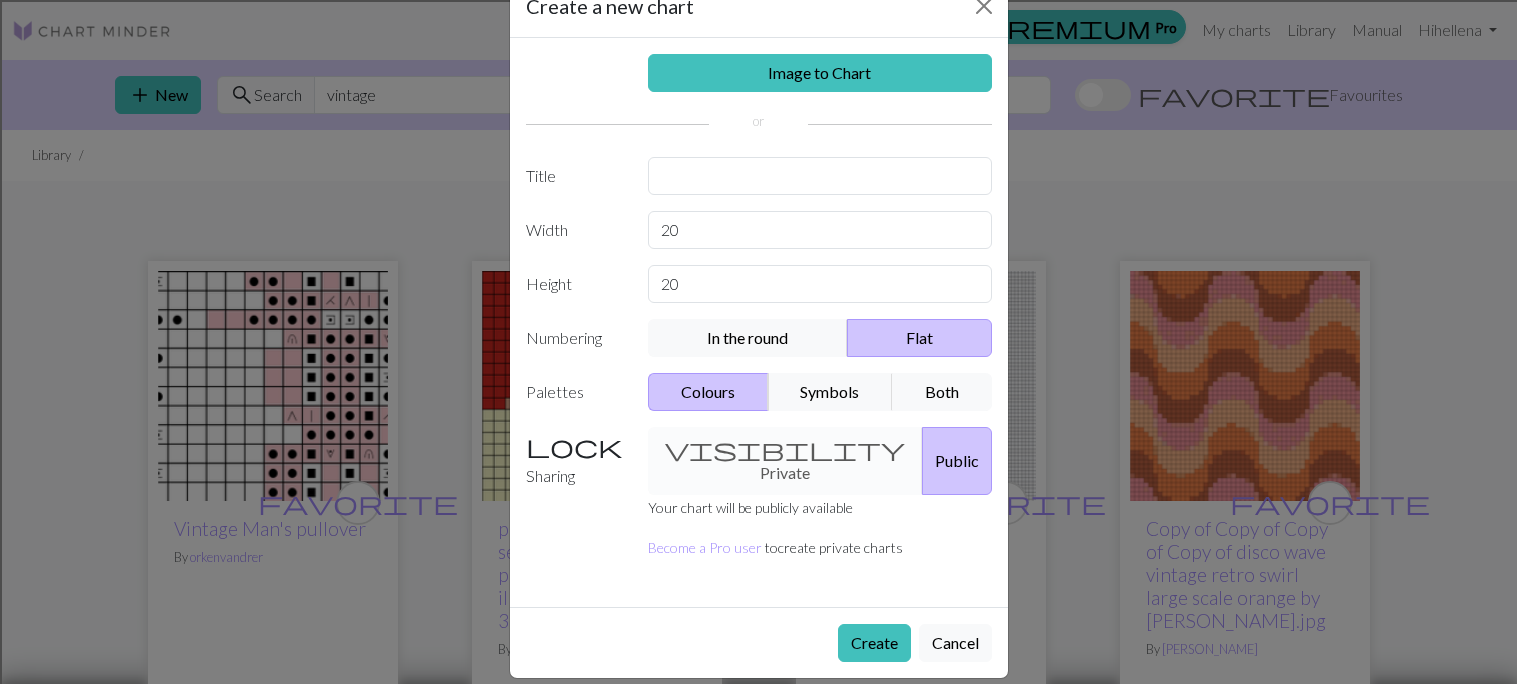 scroll, scrollTop: 0, scrollLeft: 0, axis: both 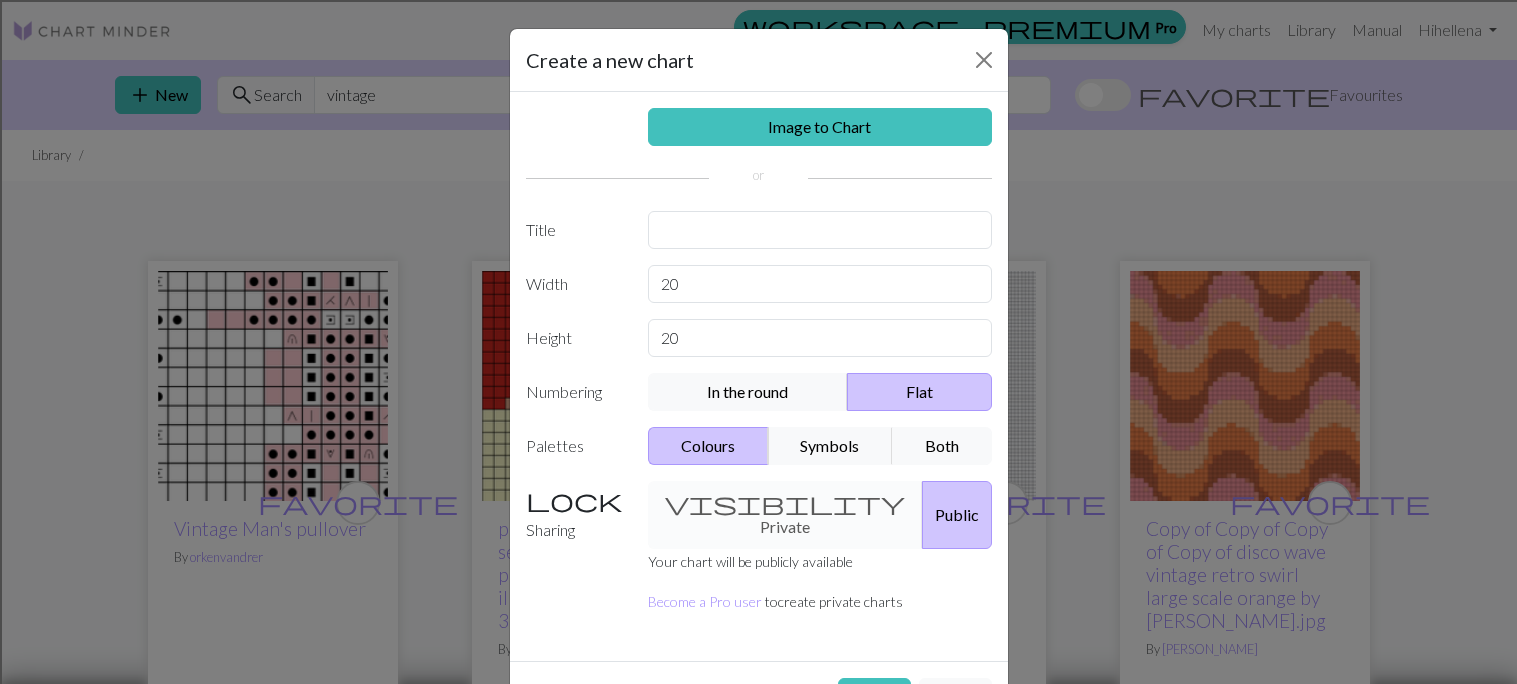 click on "Image to Chart Title Width 20 Height 20 Numbering In the round Flat Palettes Colours Symbols Both Sharing visibility  Private Public Your chart will be publicly available Become a Pro user   to  create private charts" at bounding box center (759, 376) 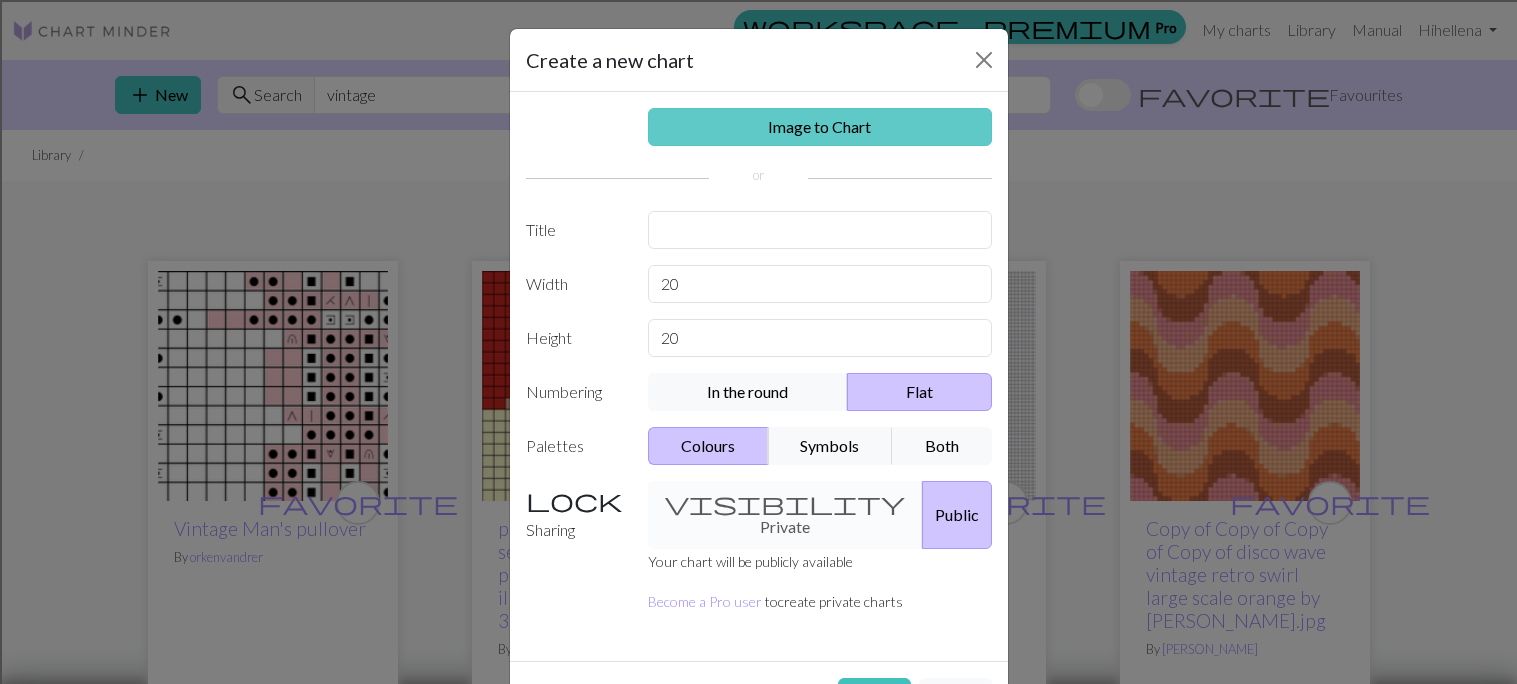 click on "Image to Chart" at bounding box center (820, 127) 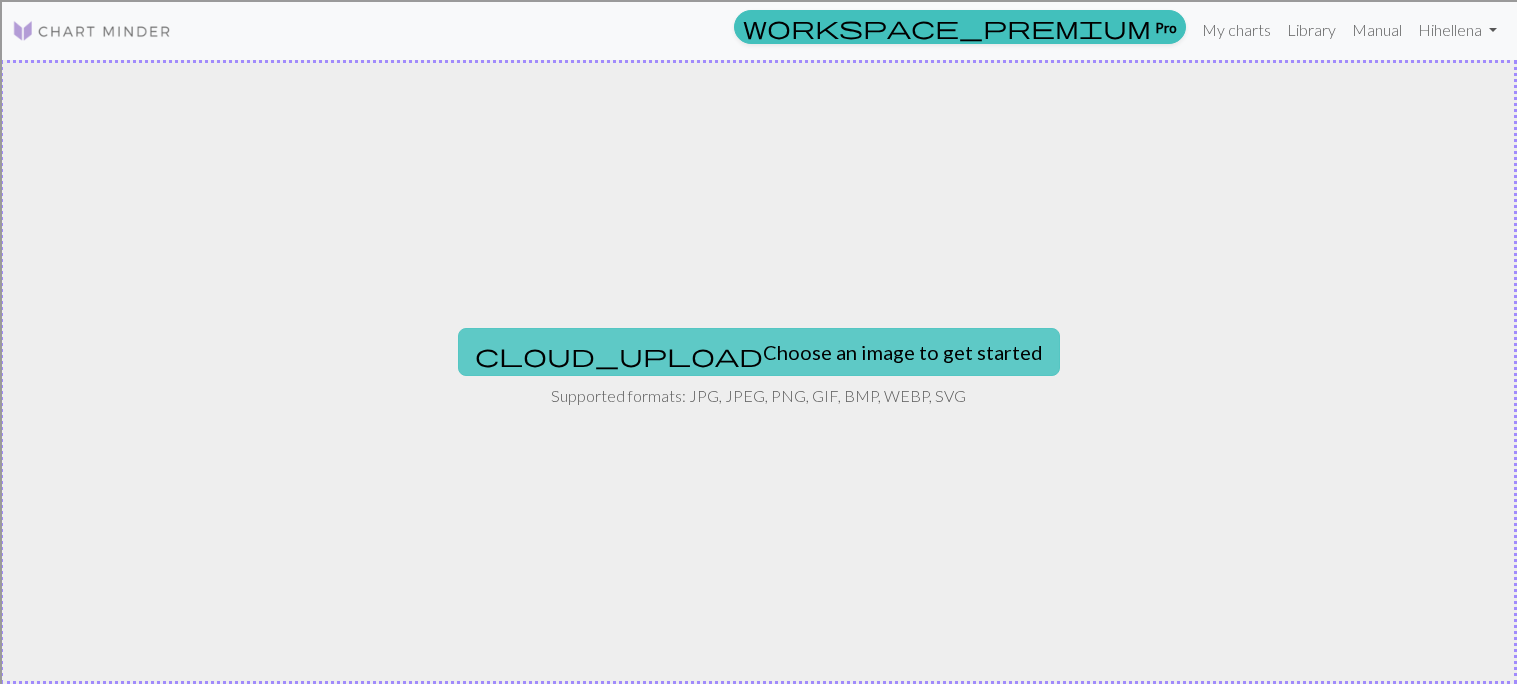 click on "cloud_upload  Choose an image to get started" at bounding box center (759, 352) 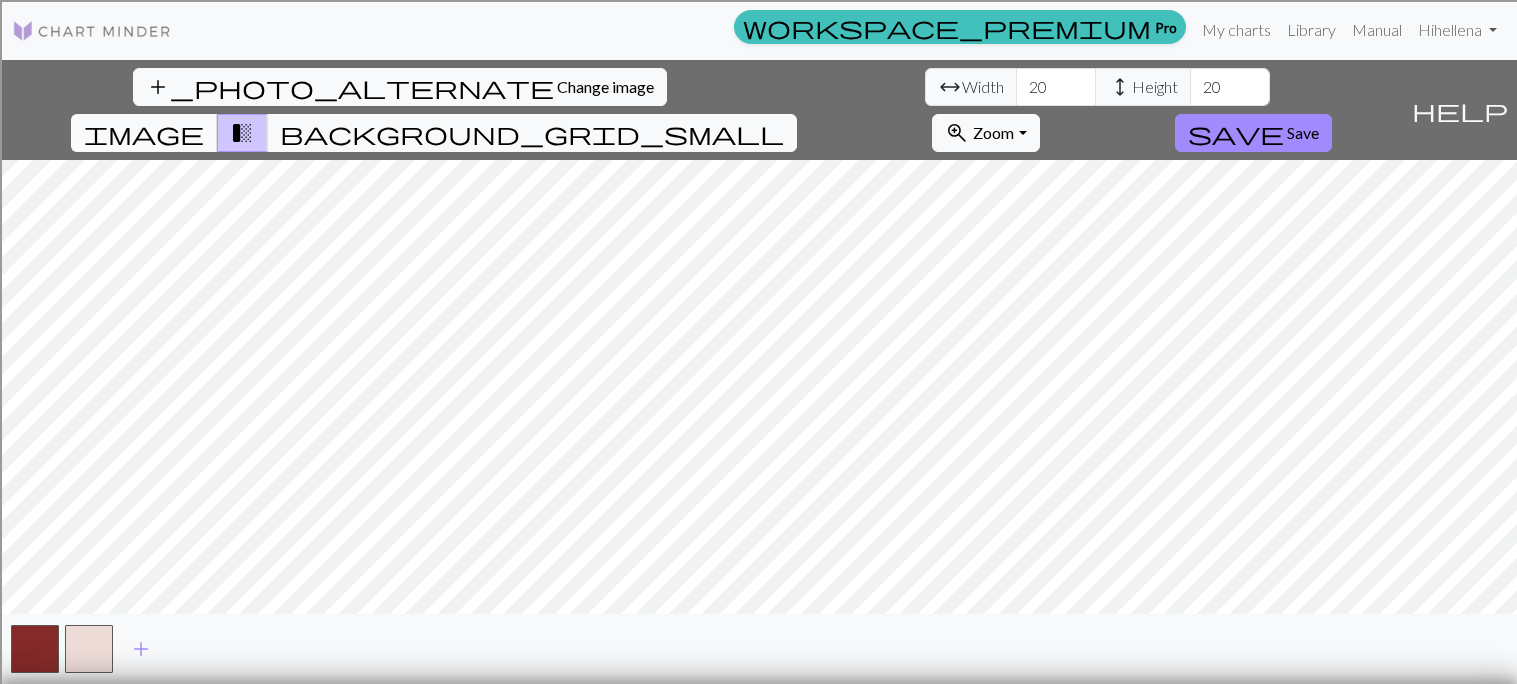 click on "image" at bounding box center [144, 133] 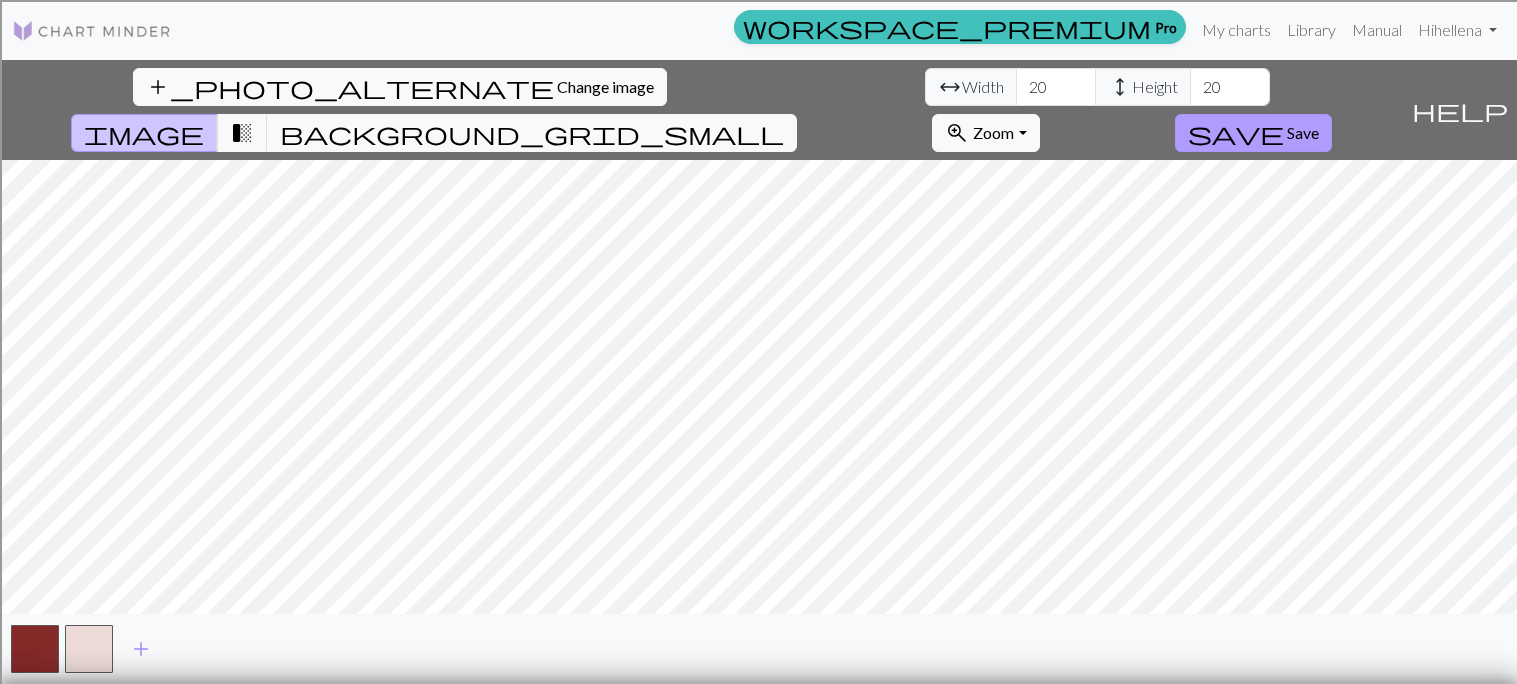 click on "Save" at bounding box center (1303, 132) 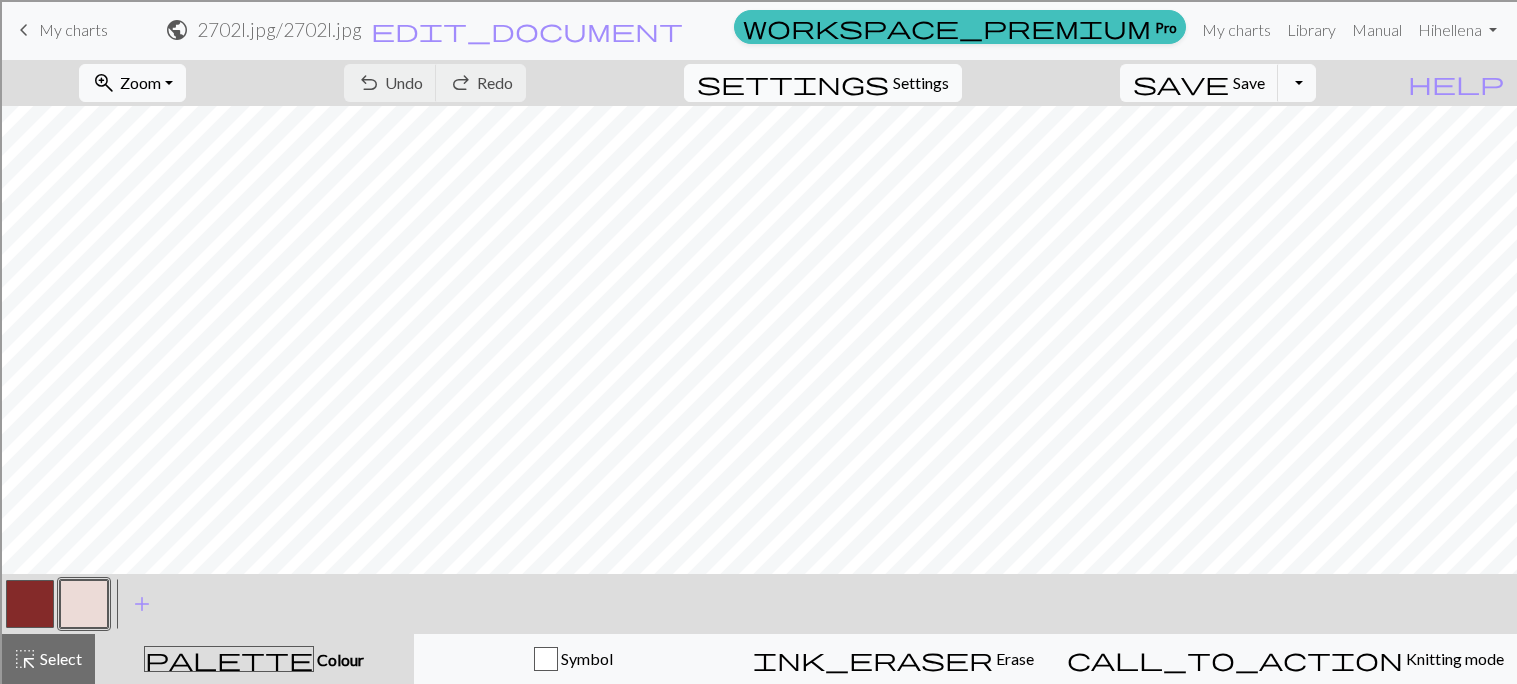 click on "Settings" at bounding box center (921, 83) 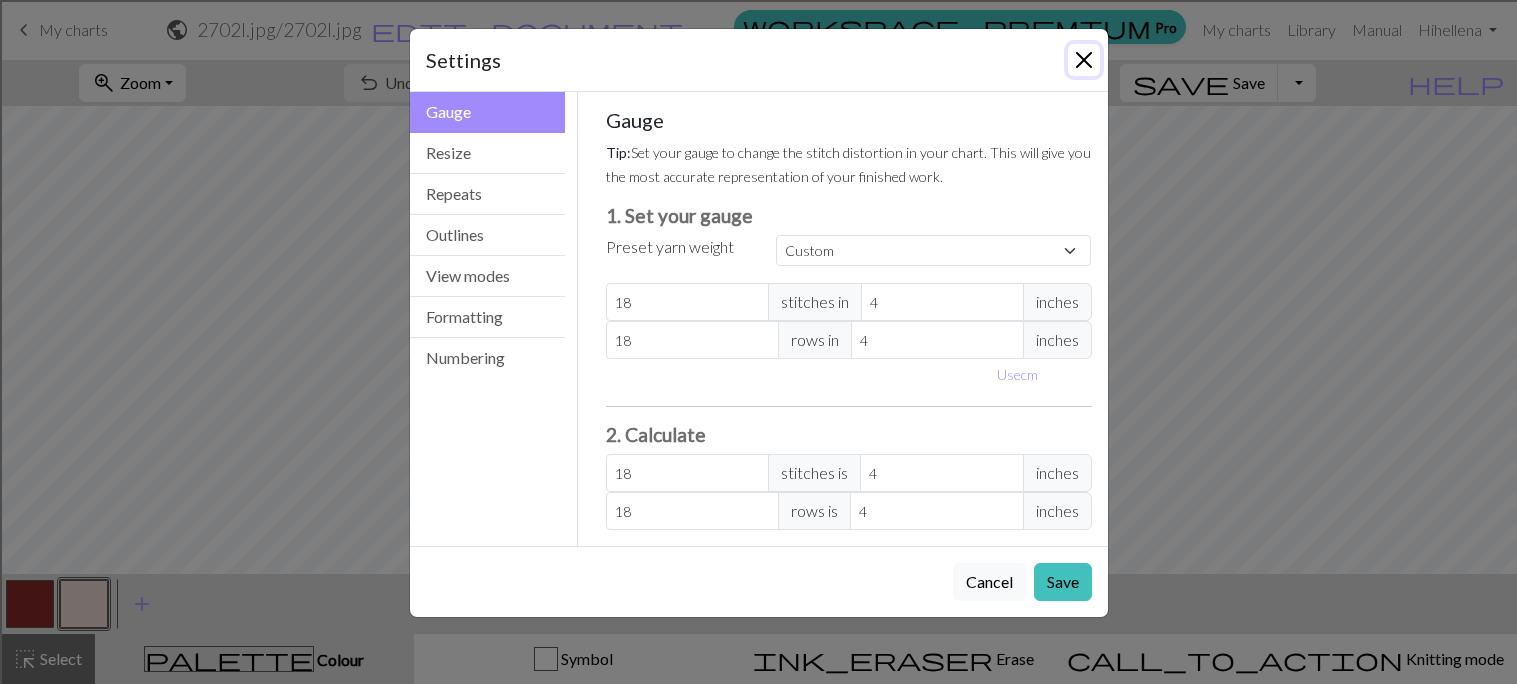 click at bounding box center [1084, 60] 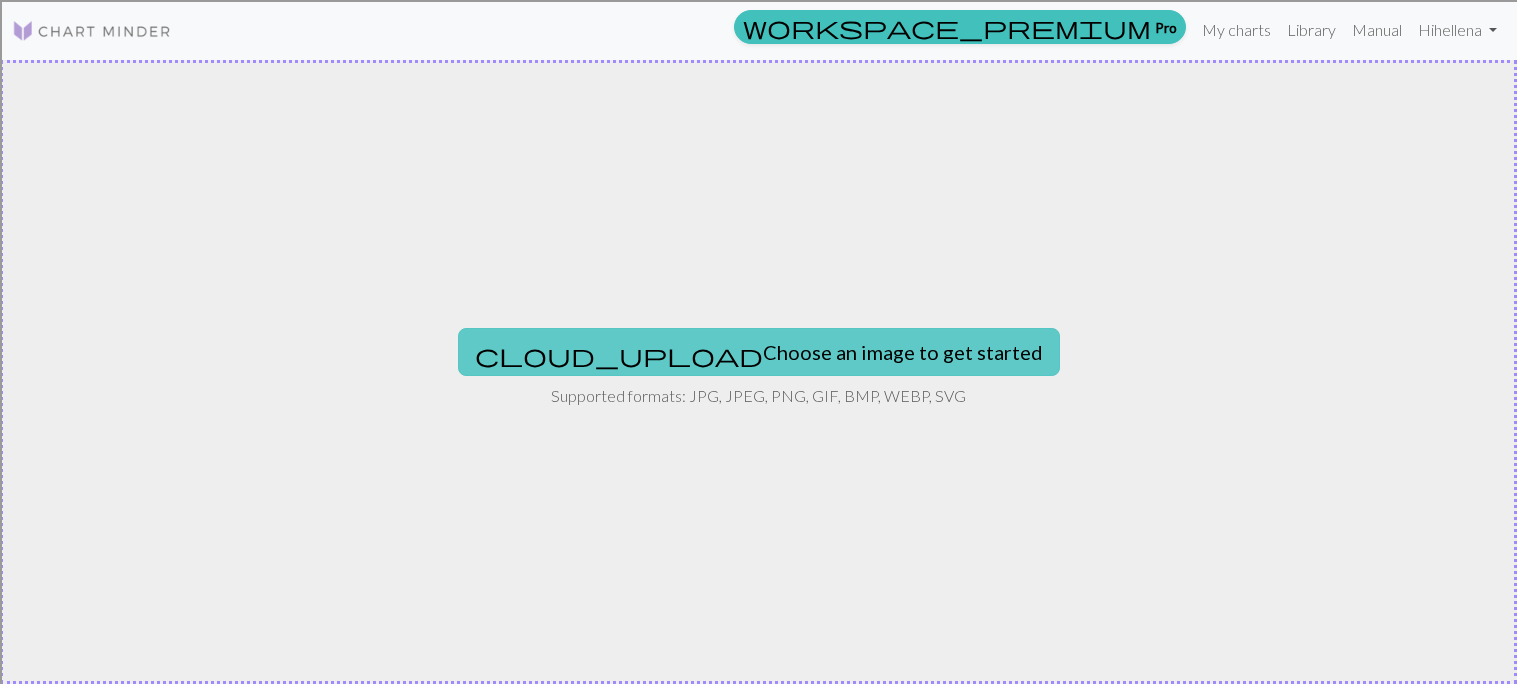 click on "cloud_upload  Choose an image to get started" at bounding box center [759, 352] 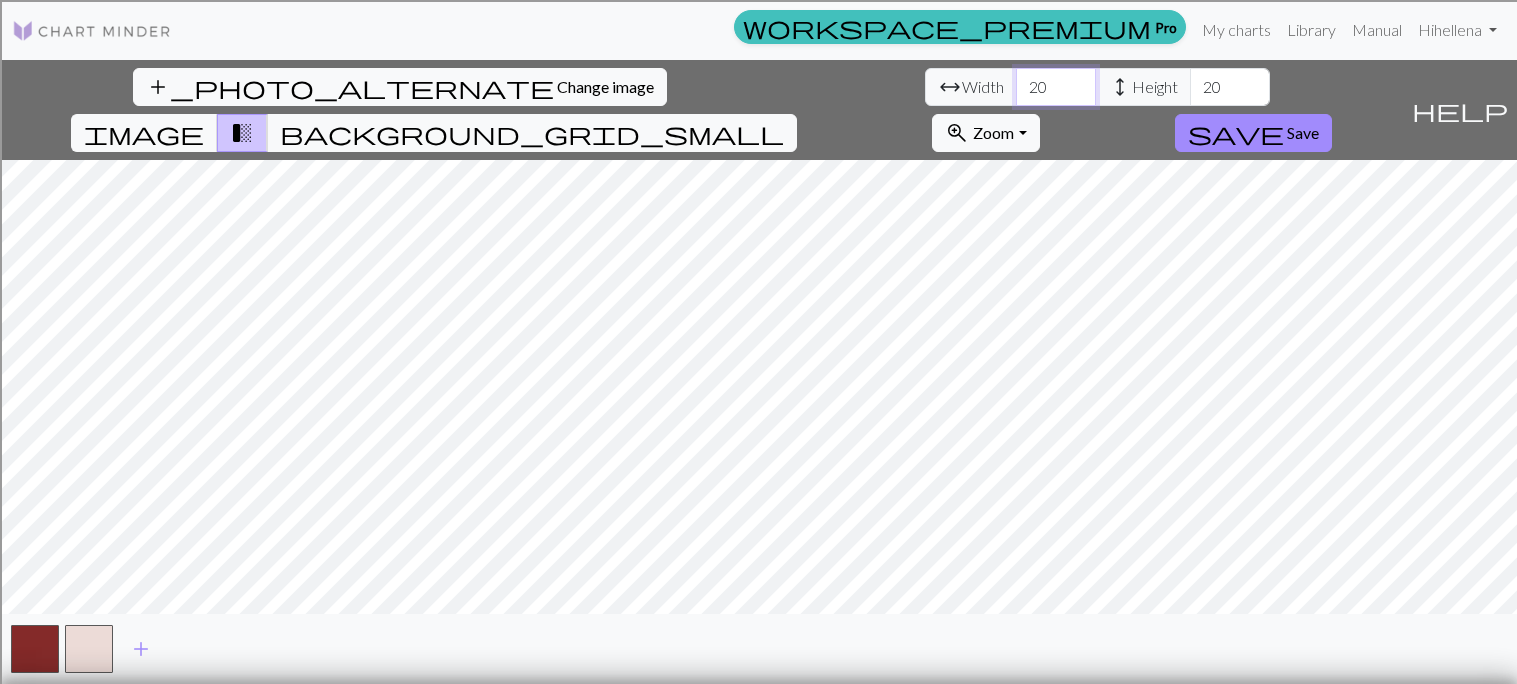 click on "20" at bounding box center (1056, 87) 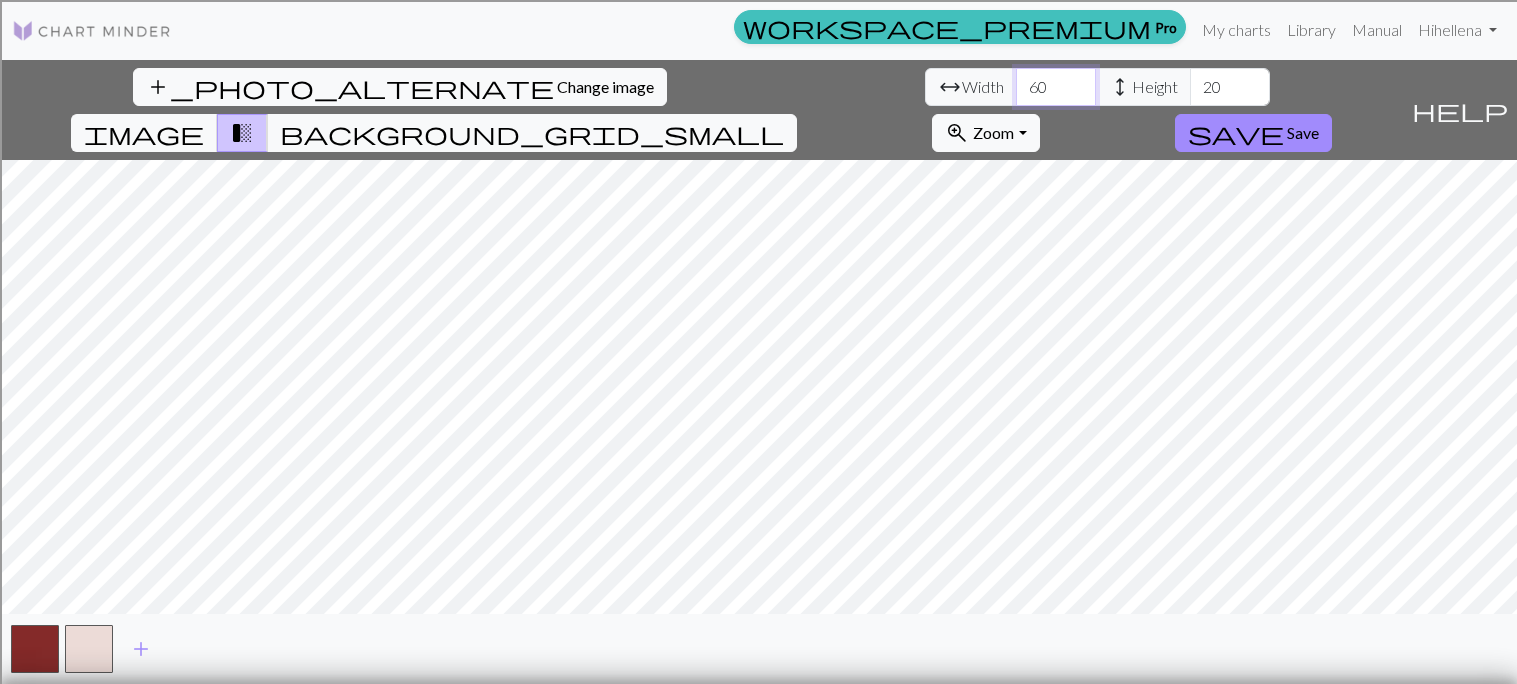 type on "60" 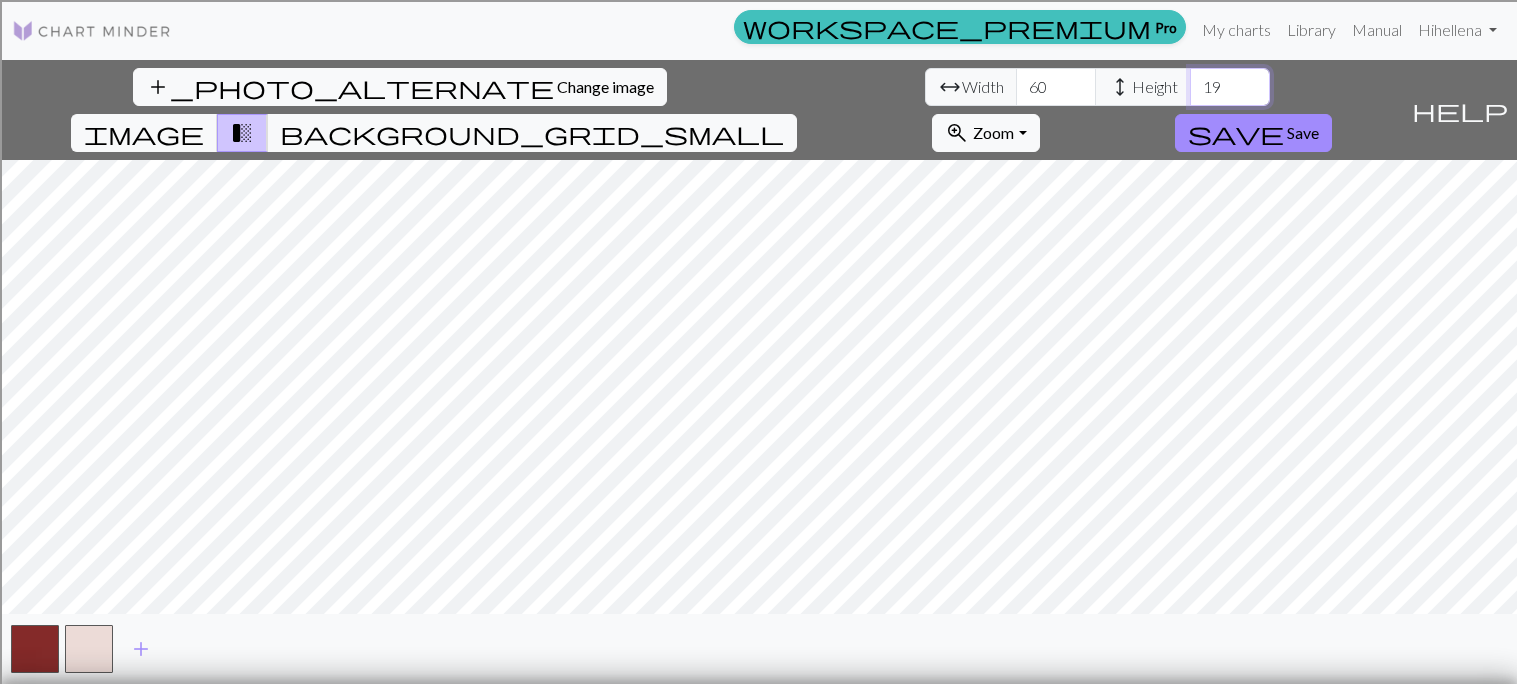 click on "19" at bounding box center [1230, 87] 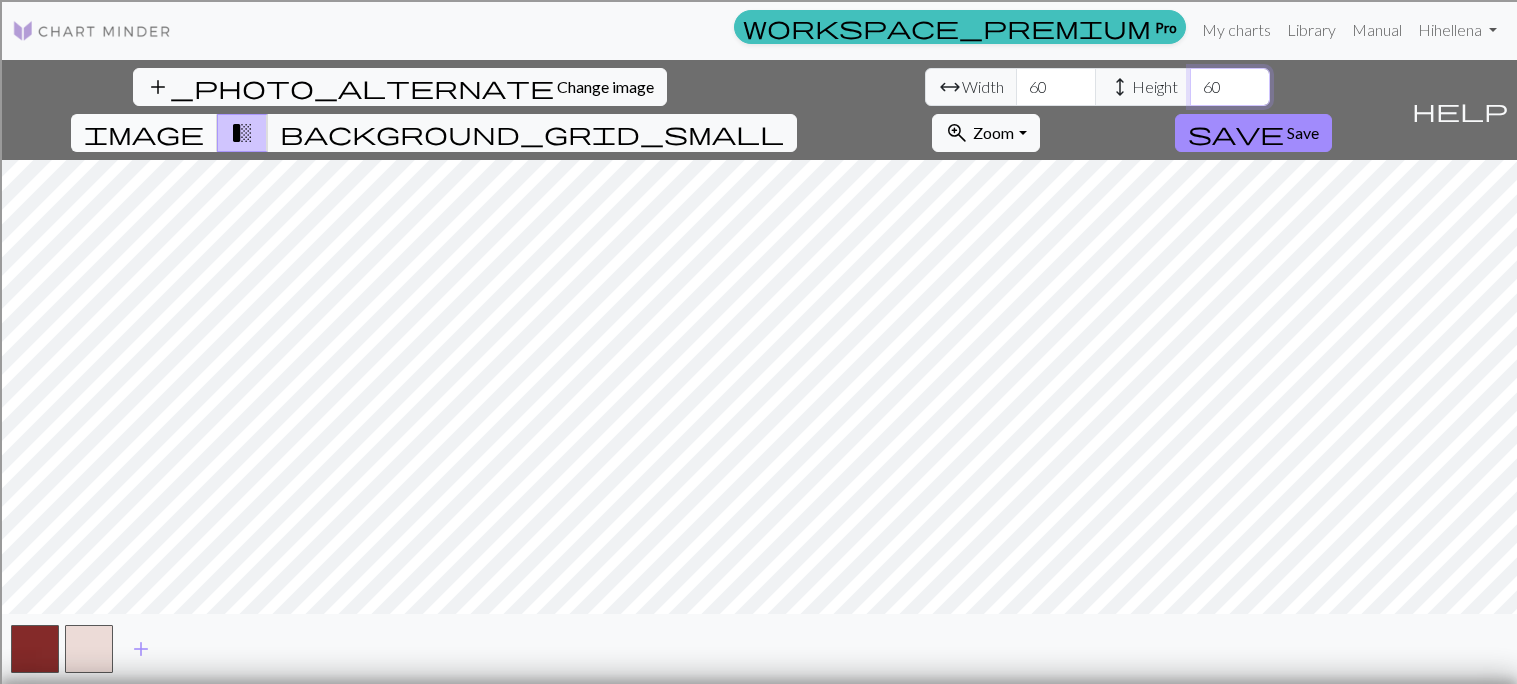 type on "60" 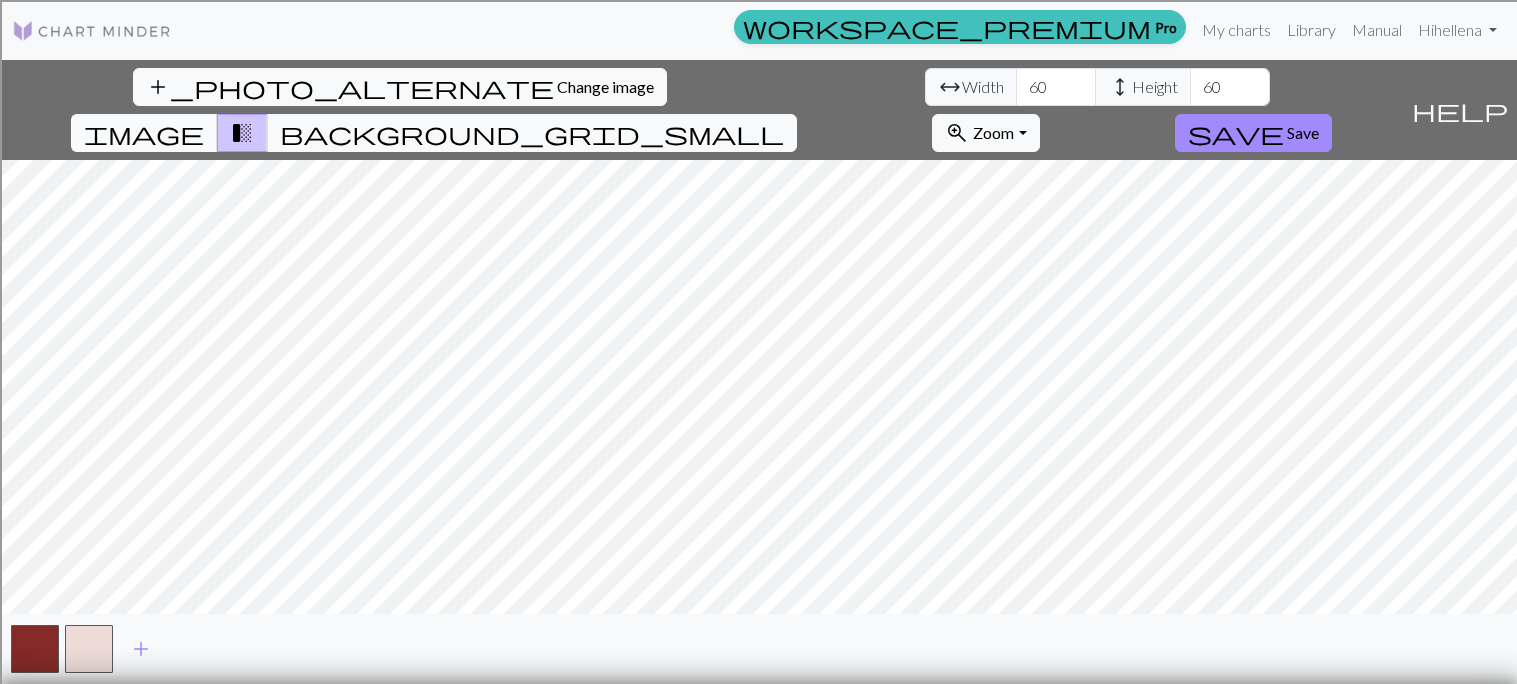 click on "image" at bounding box center (144, 133) 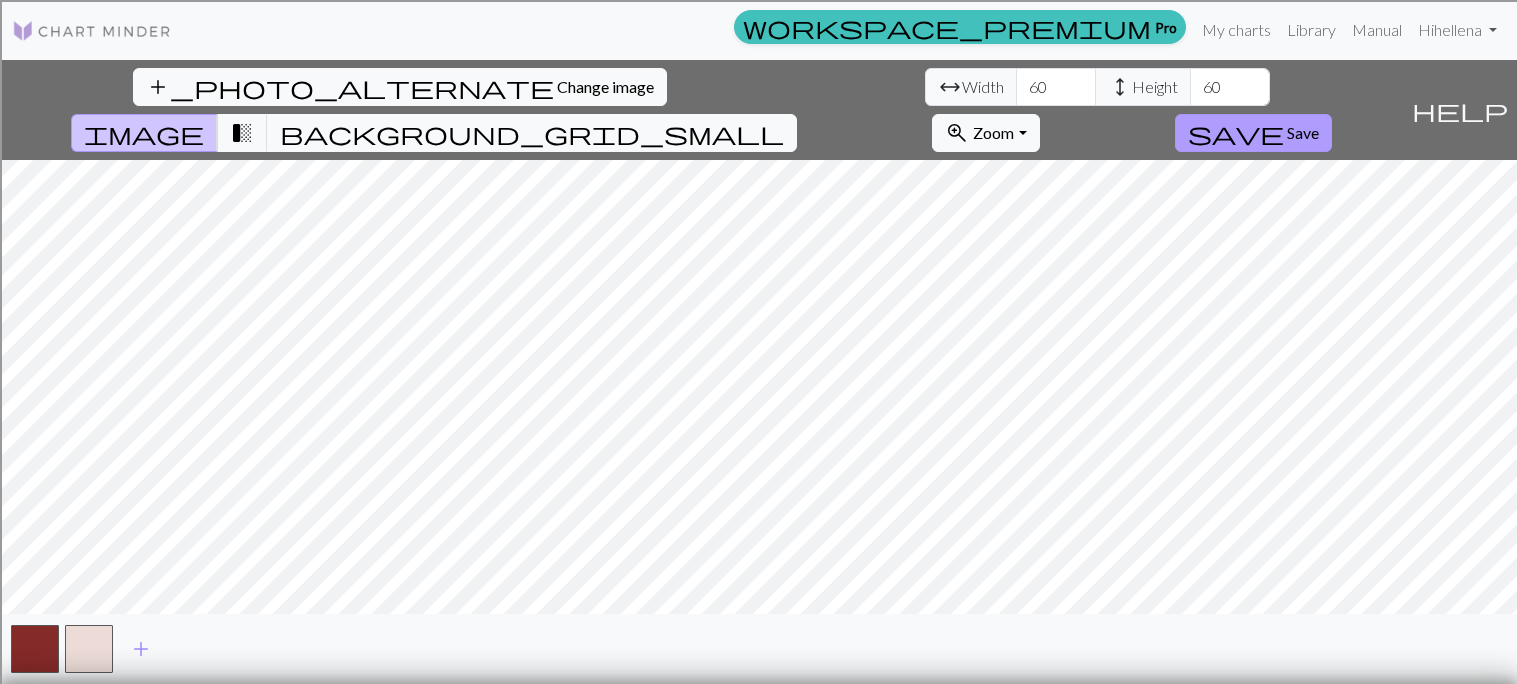 click on "Save" at bounding box center (1303, 132) 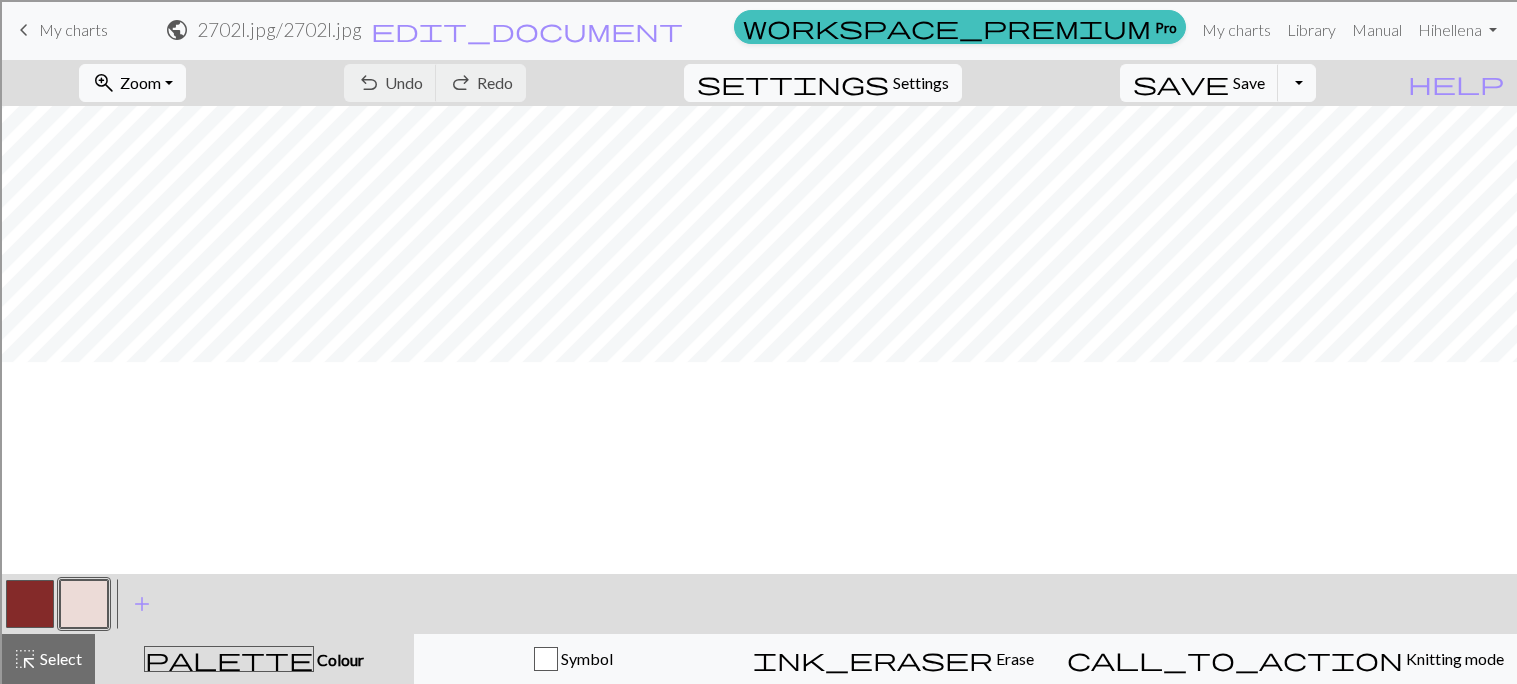 scroll, scrollTop: 101, scrollLeft: 0, axis: vertical 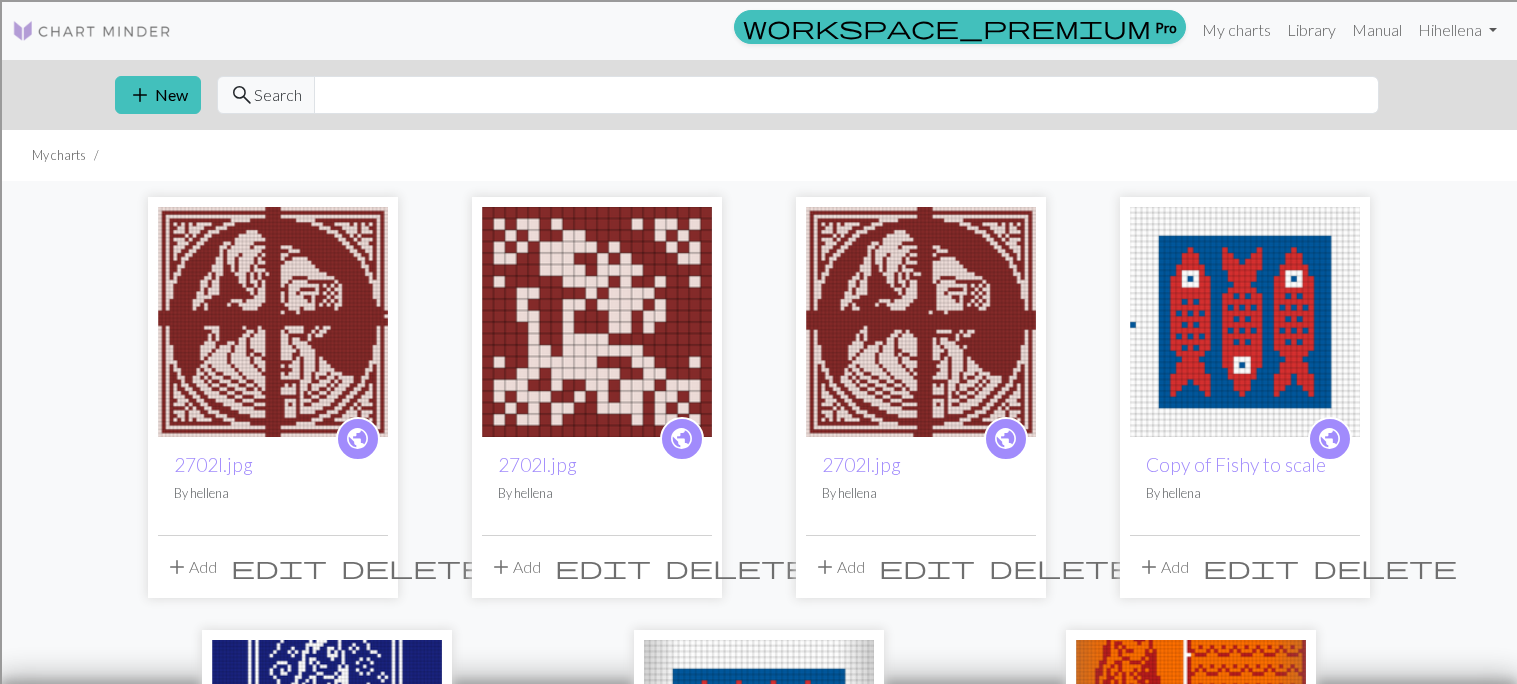 click on "edit" at bounding box center (279, 567) 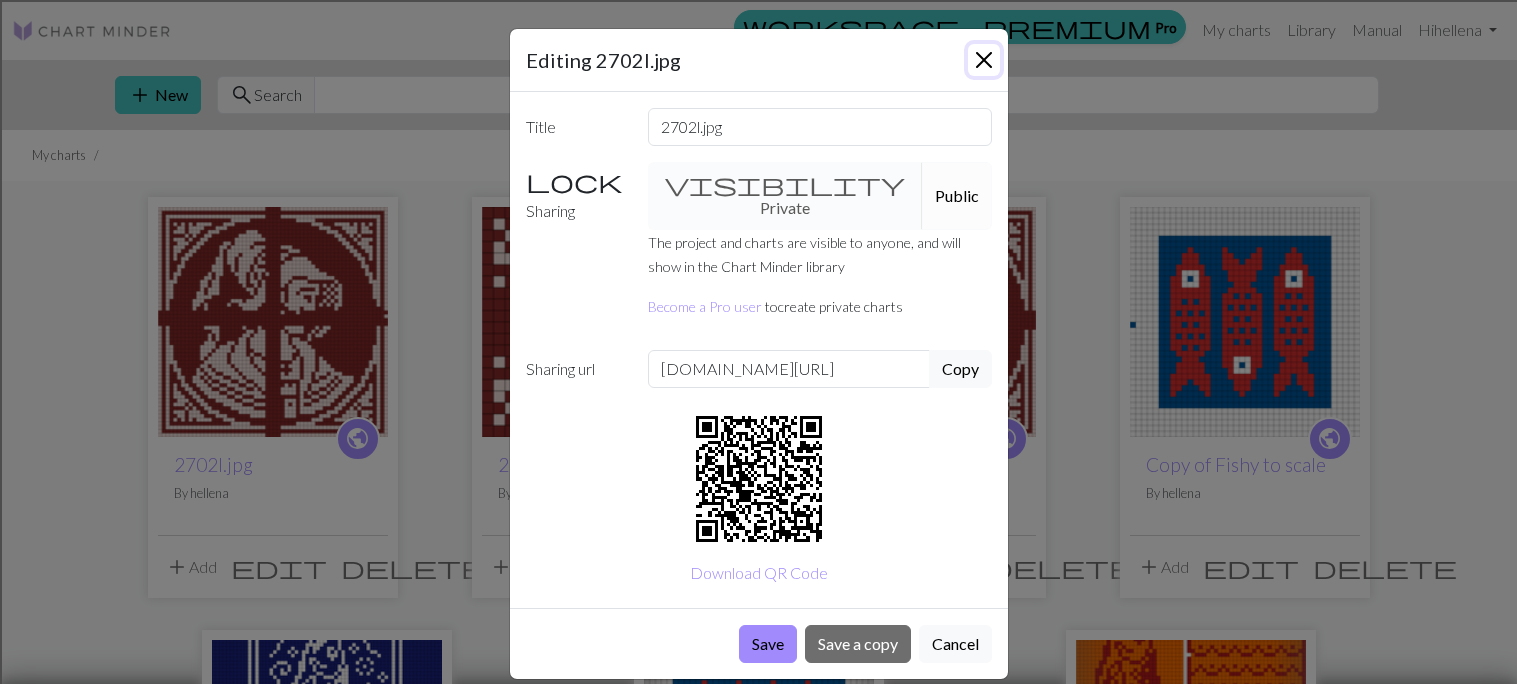click at bounding box center [984, 60] 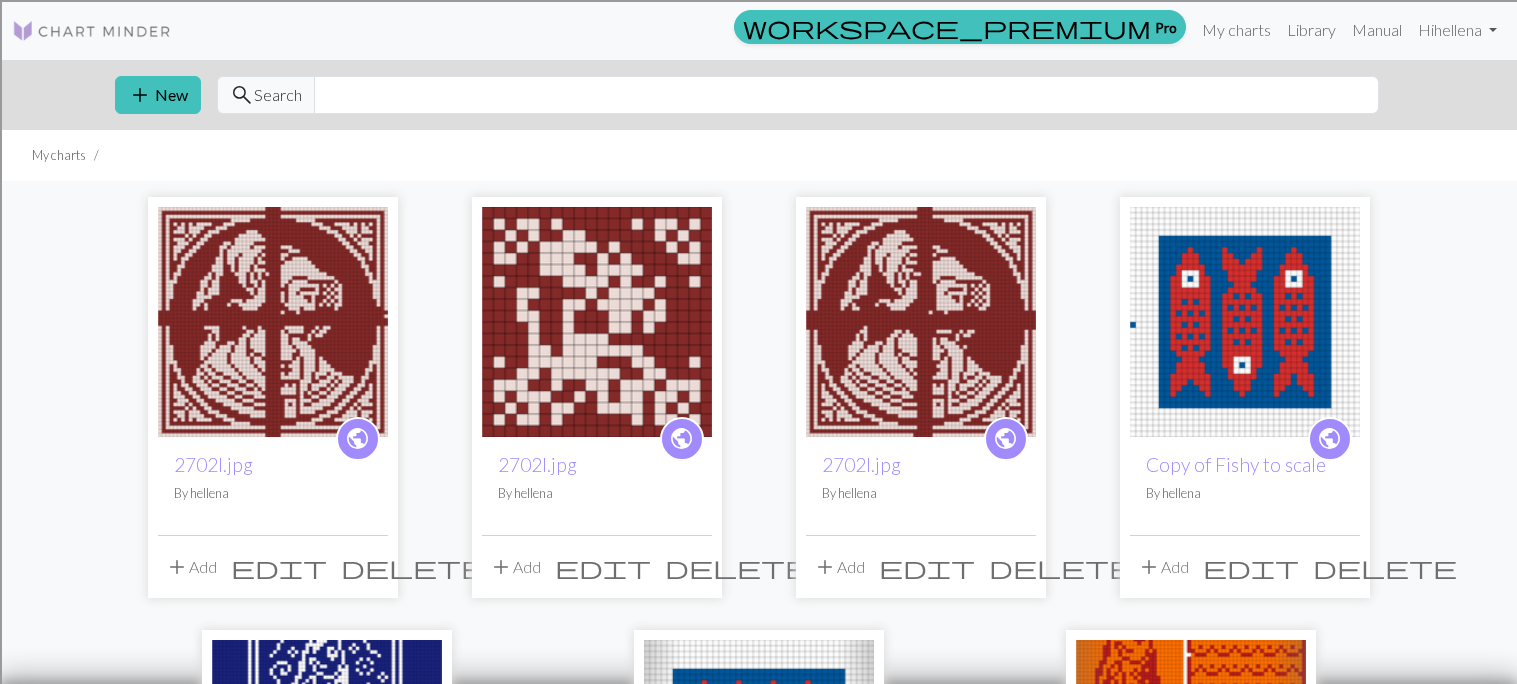 click at bounding box center [273, 322] 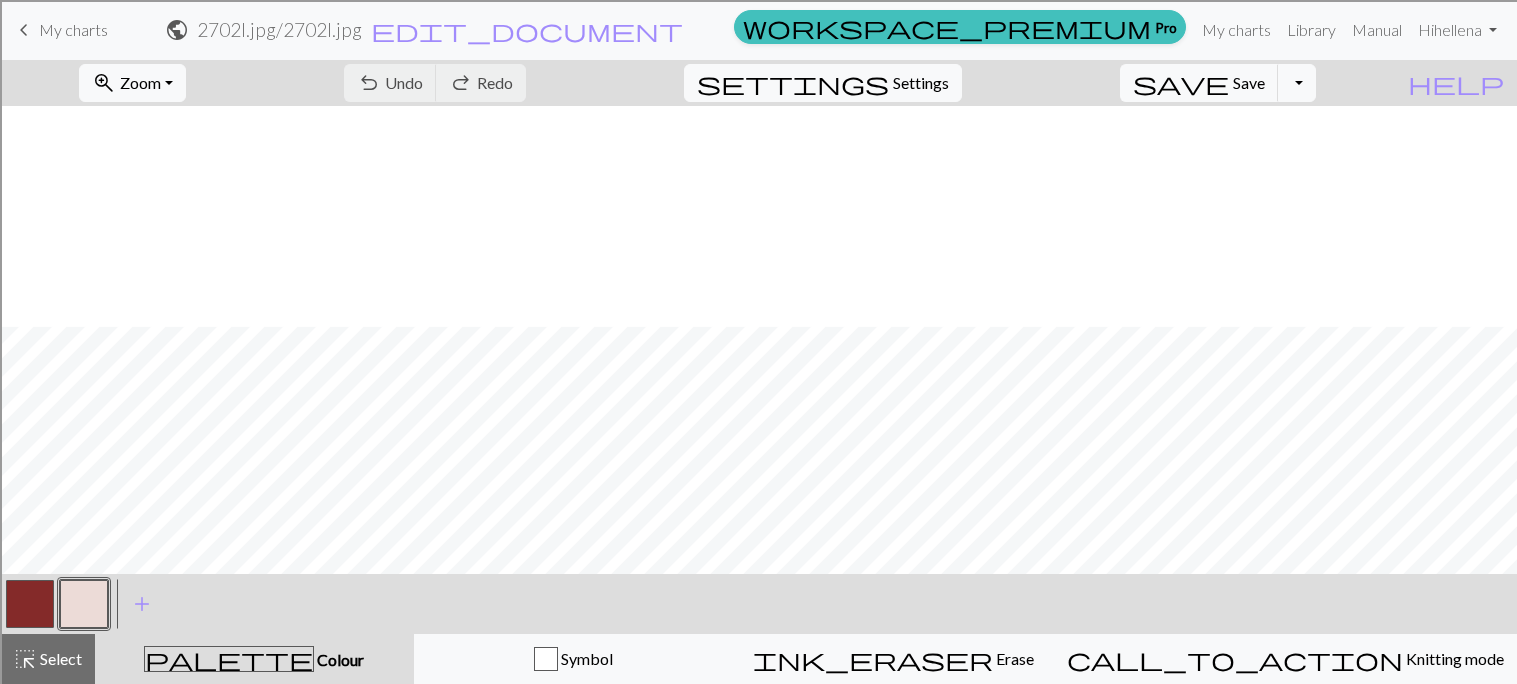 scroll, scrollTop: 220, scrollLeft: 0, axis: vertical 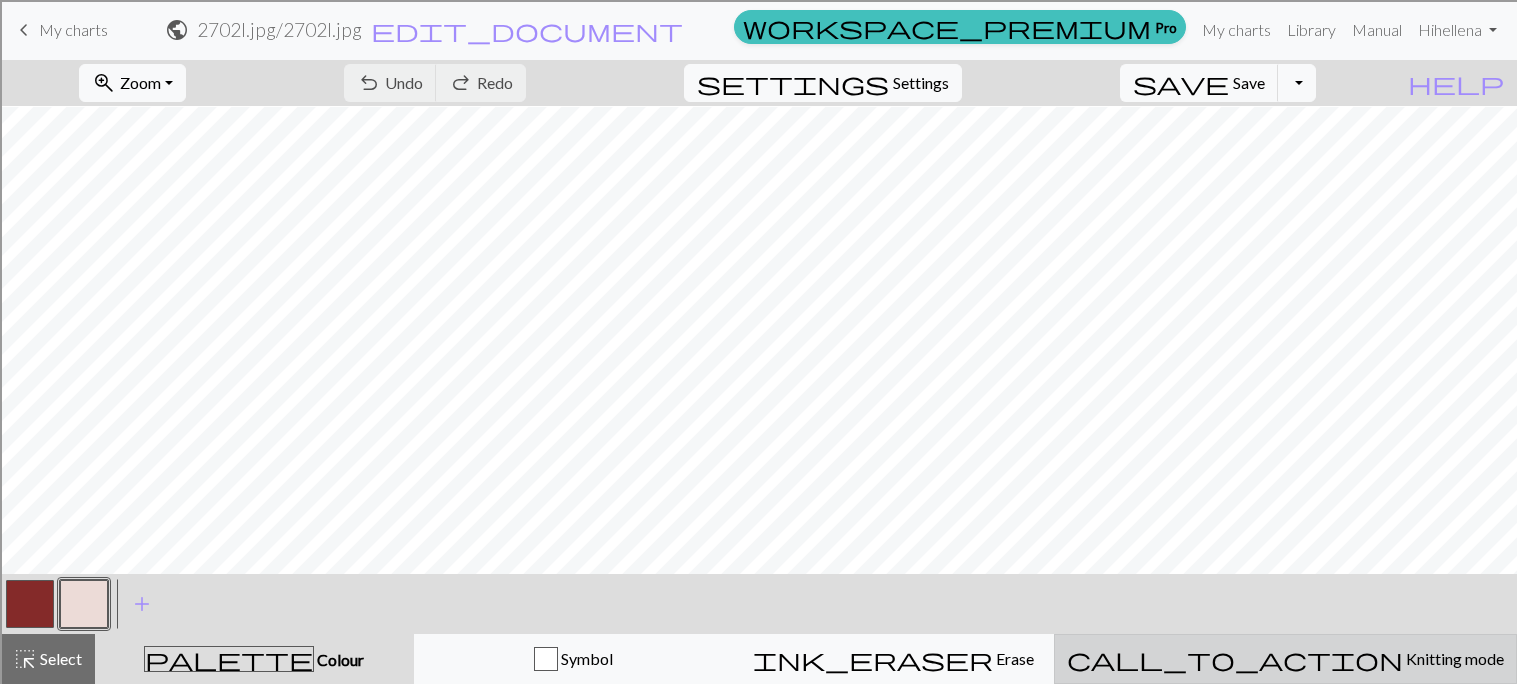 click on "call_to_action   Knitting mode   Knitting mode" at bounding box center (1285, 659) 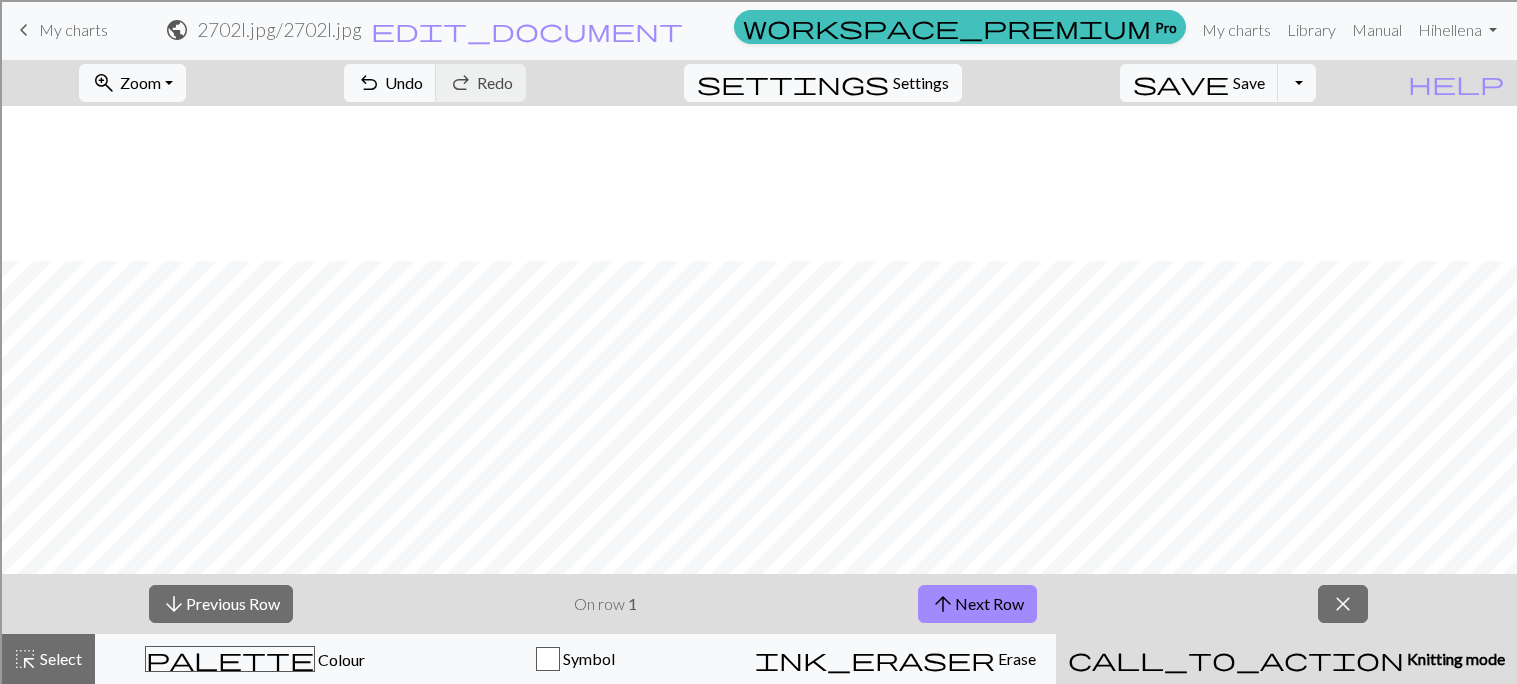 scroll, scrollTop: 375, scrollLeft: 0, axis: vertical 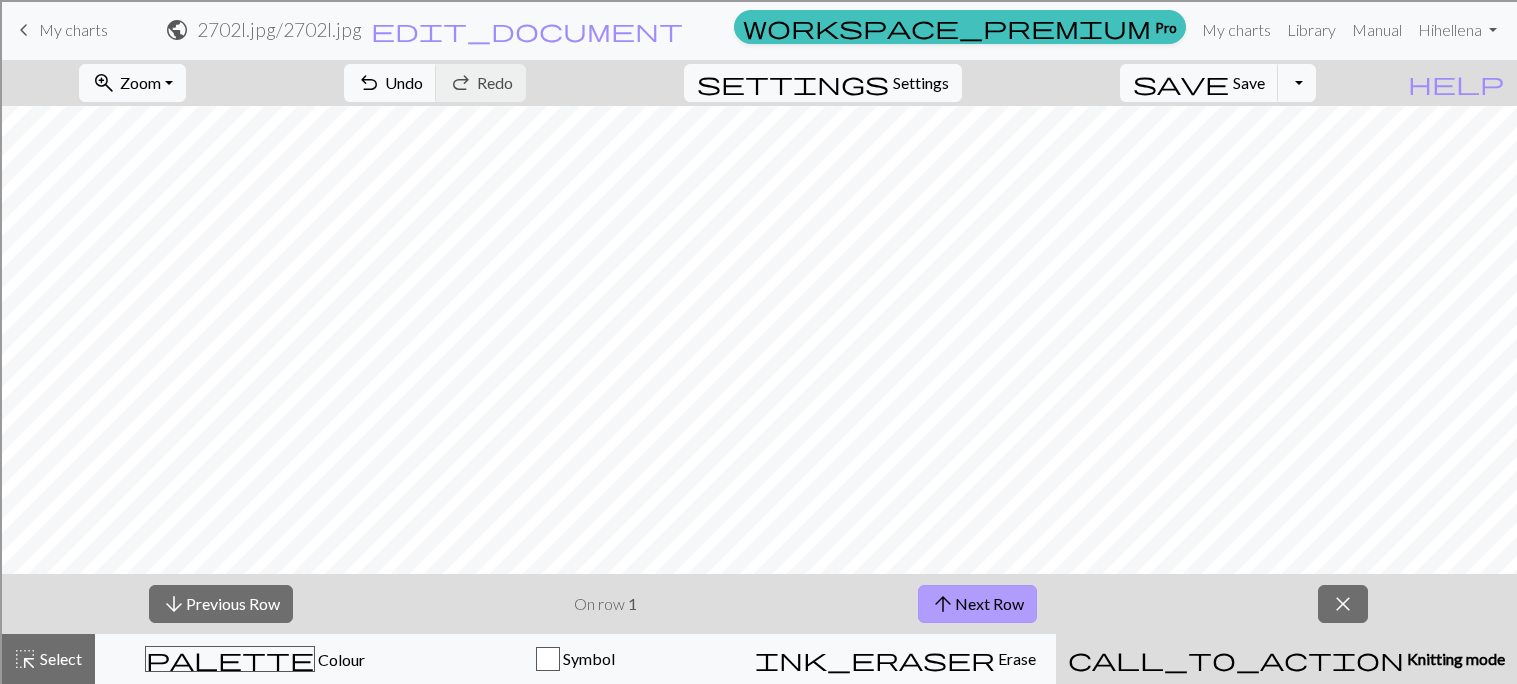 click on "arrow_upward" at bounding box center [943, 604] 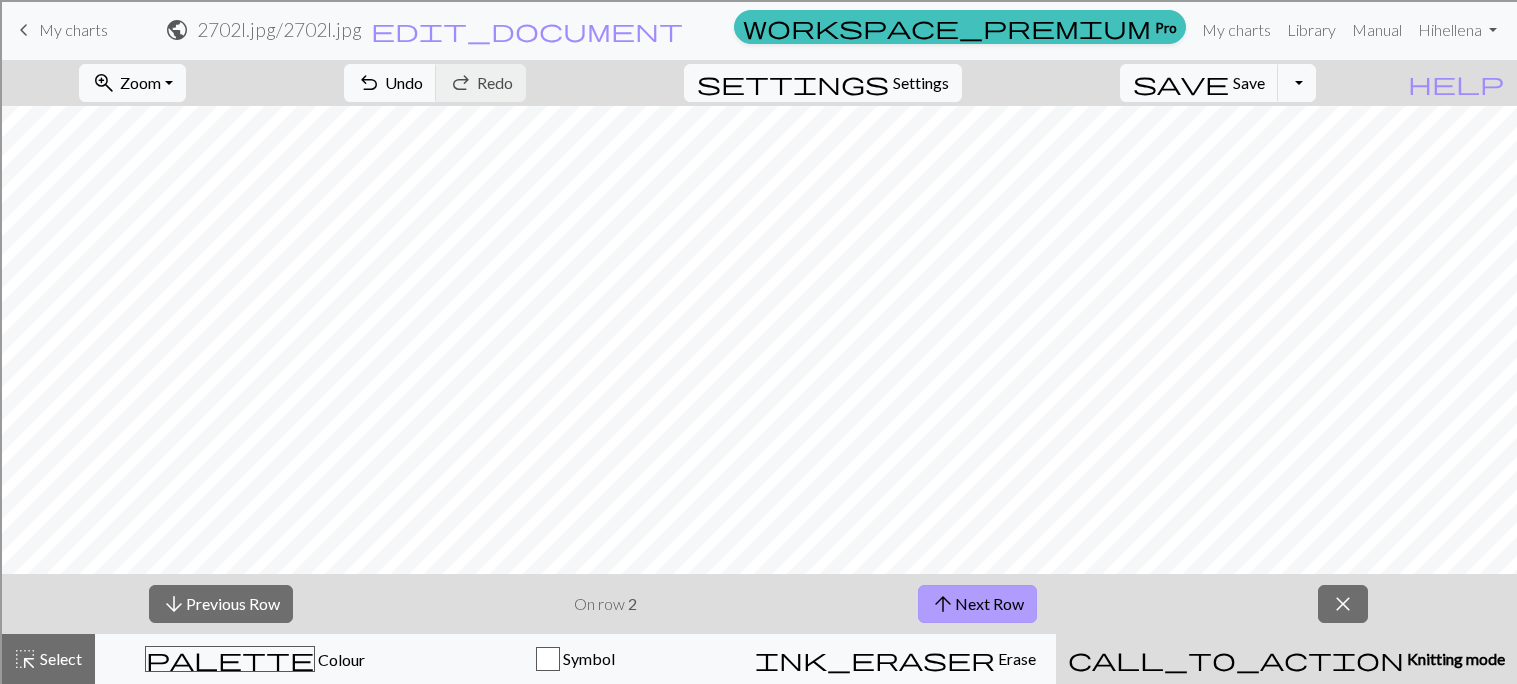 click on "arrow_upward" at bounding box center (943, 604) 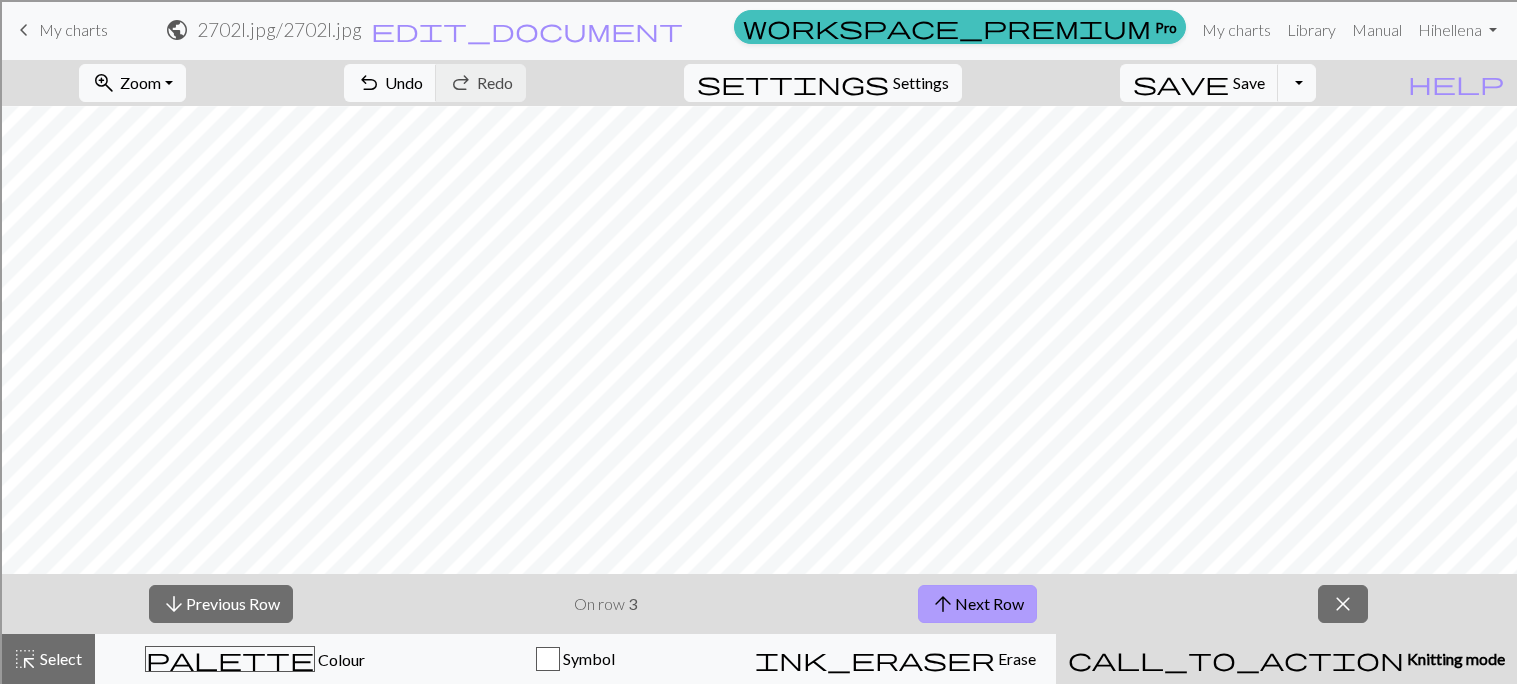 click on "arrow_upward" at bounding box center [943, 604] 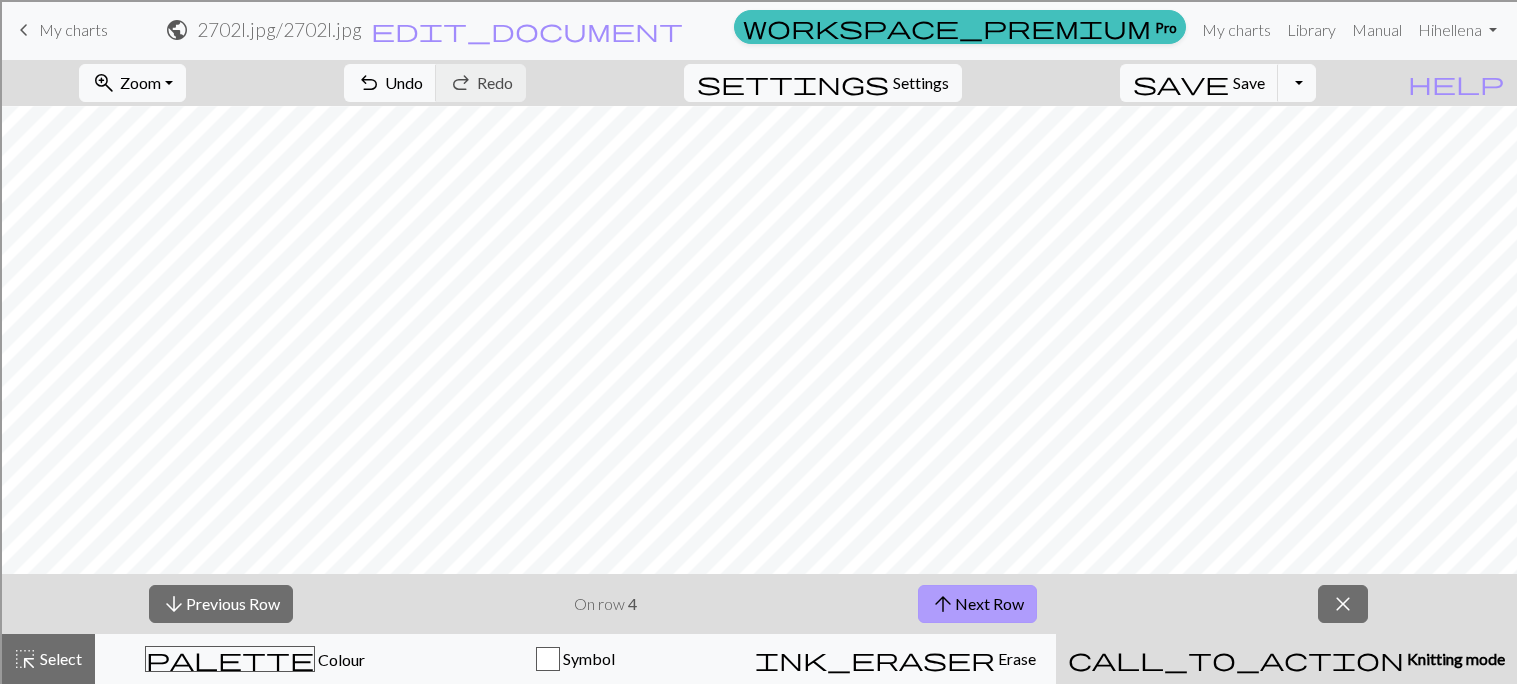click on "arrow_upward" at bounding box center [943, 604] 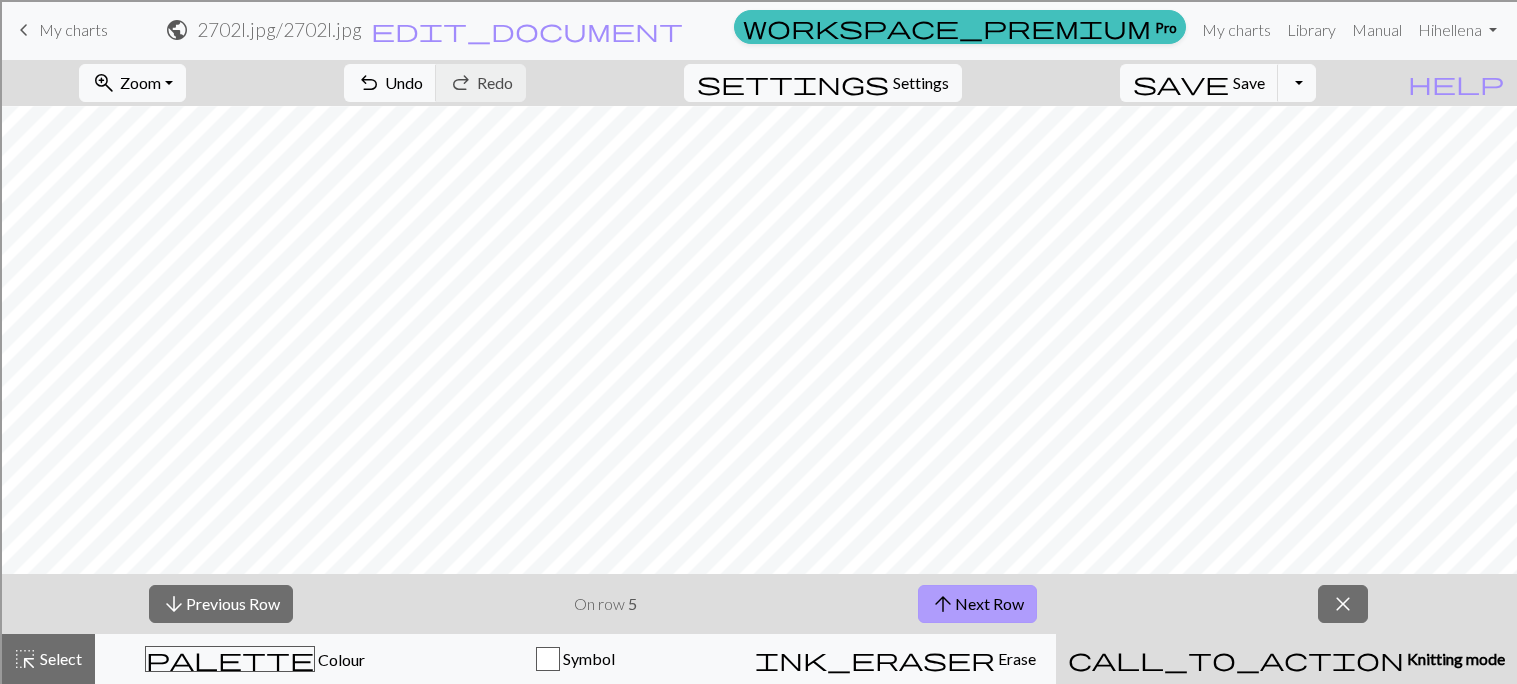 click on "arrow_upward" at bounding box center (943, 604) 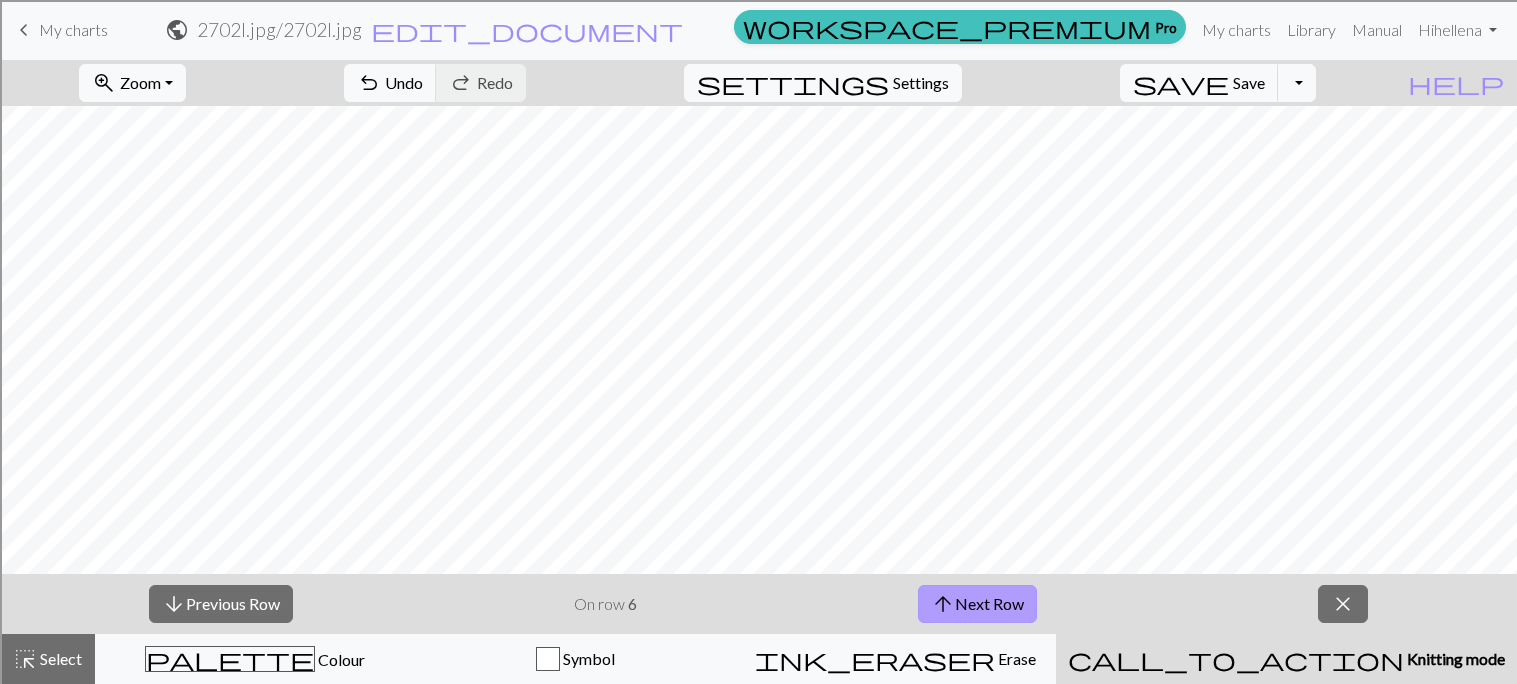 click on "arrow_upward" at bounding box center (943, 604) 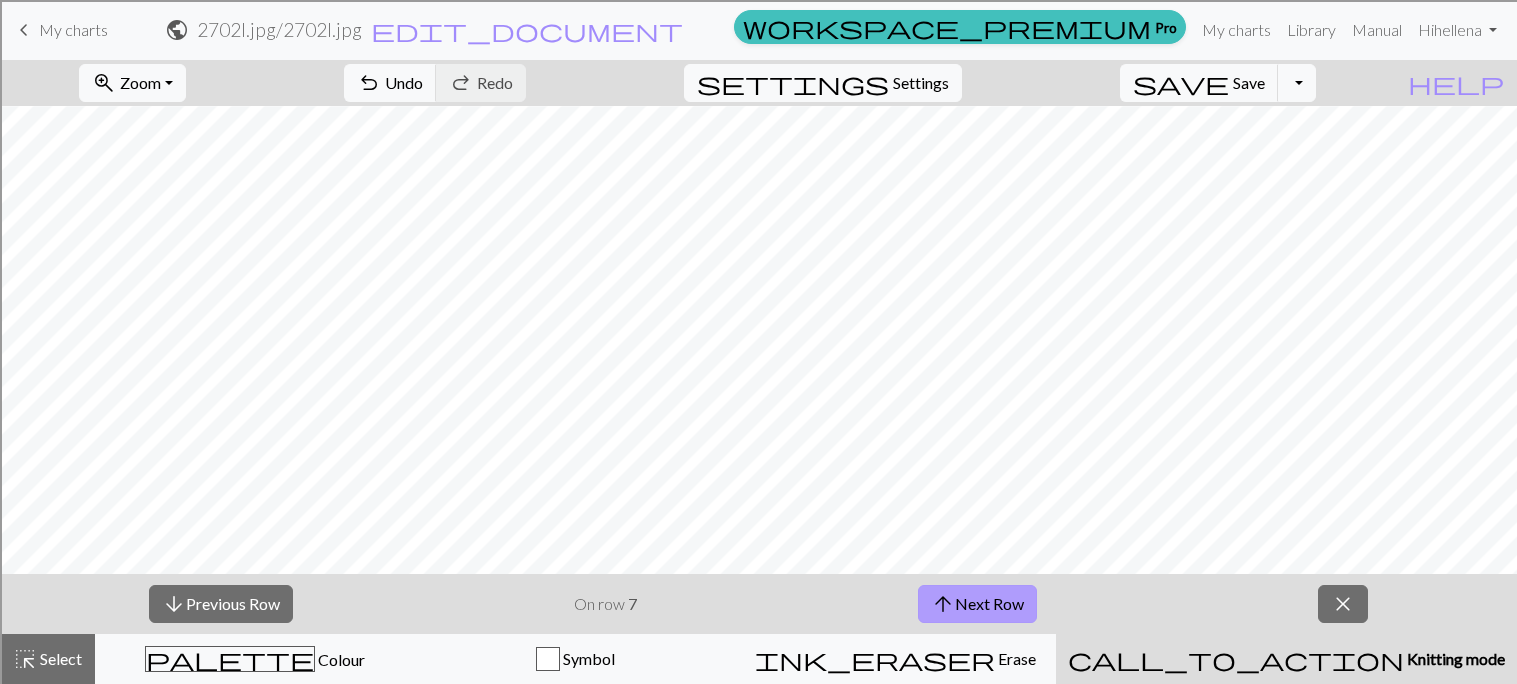 click on "arrow_upward" at bounding box center (943, 604) 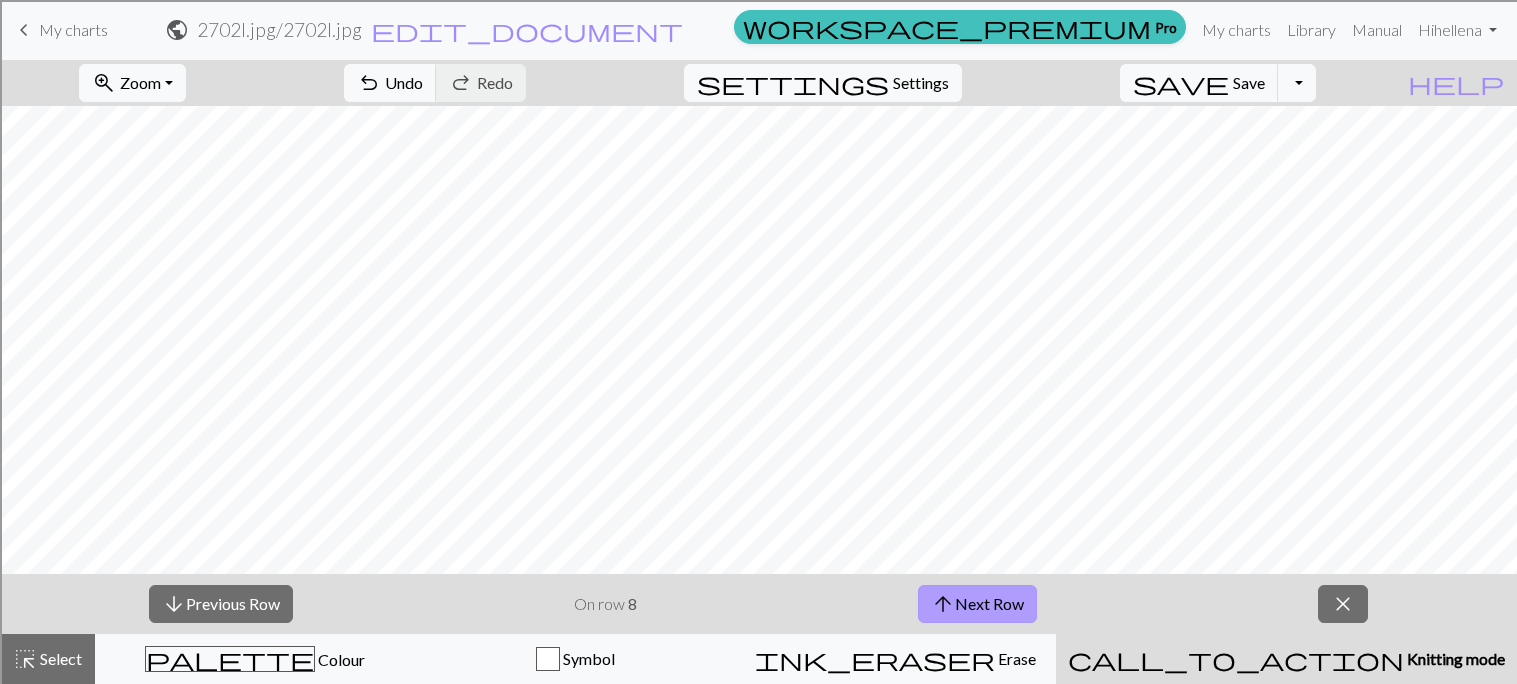 click on "arrow_upward" at bounding box center (943, 604) 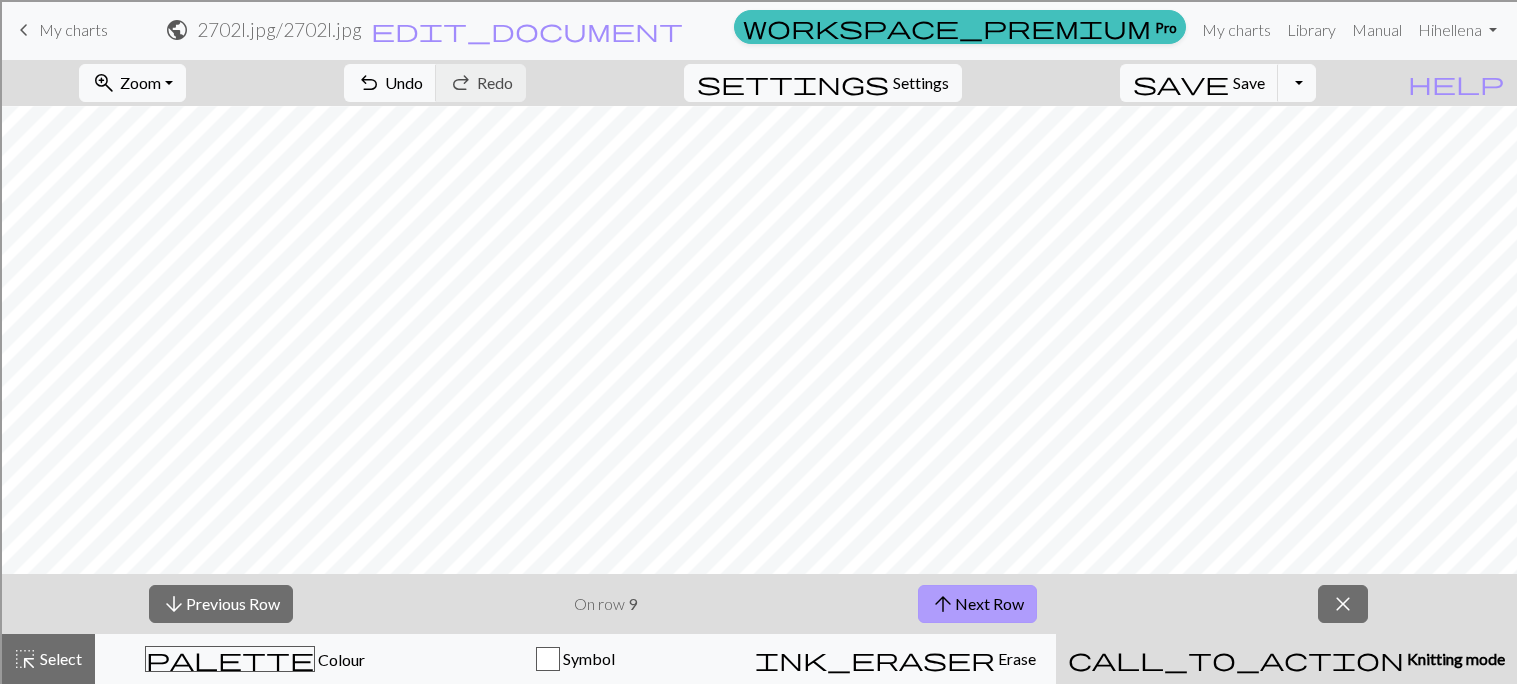 click on "arrow_upward" at bounding box center (943, 604) 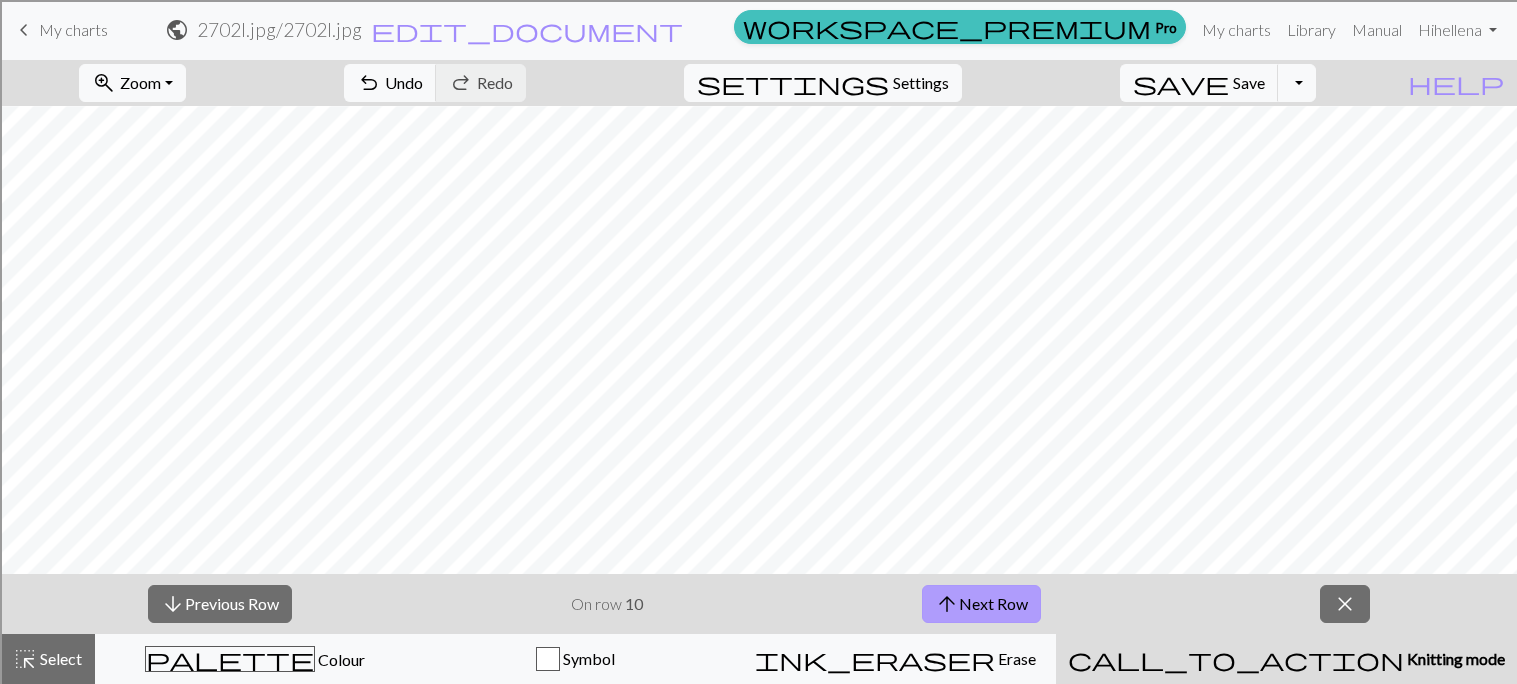 click on "arrow_upward" at bounding box center (947, 604) 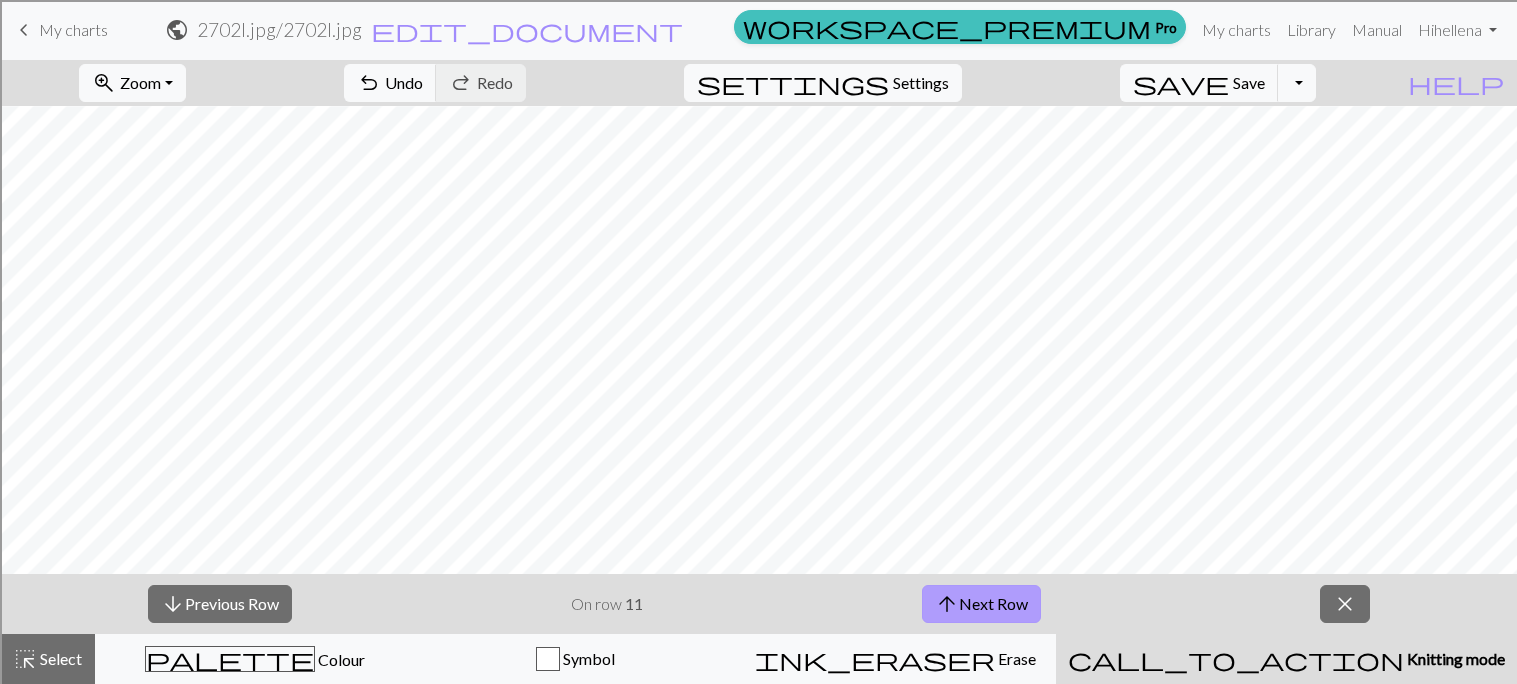 click on "arrow_upward" at bounding box center (947, 604) 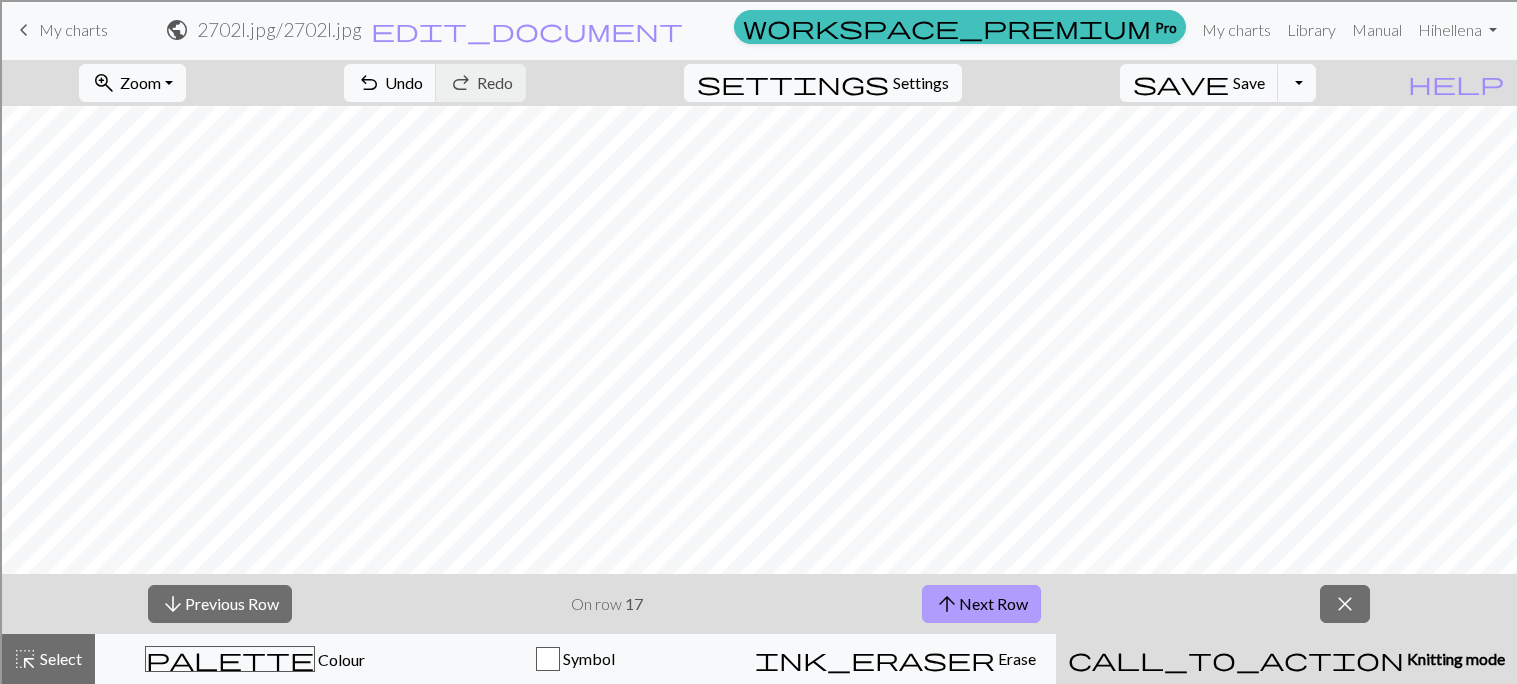 click on "arrow_upward" at bounding box center (947, 604) 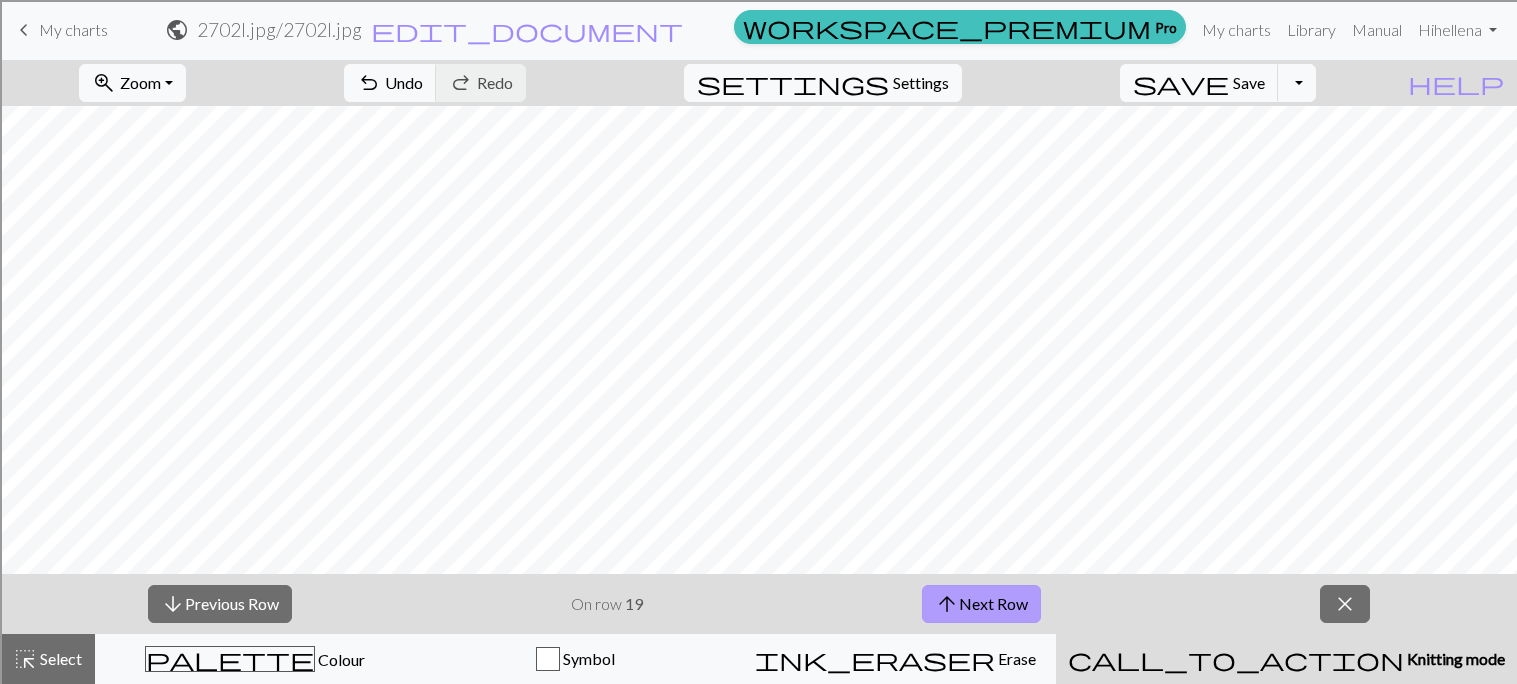 click on "arrow_upward" at bounding box center (947, 604) 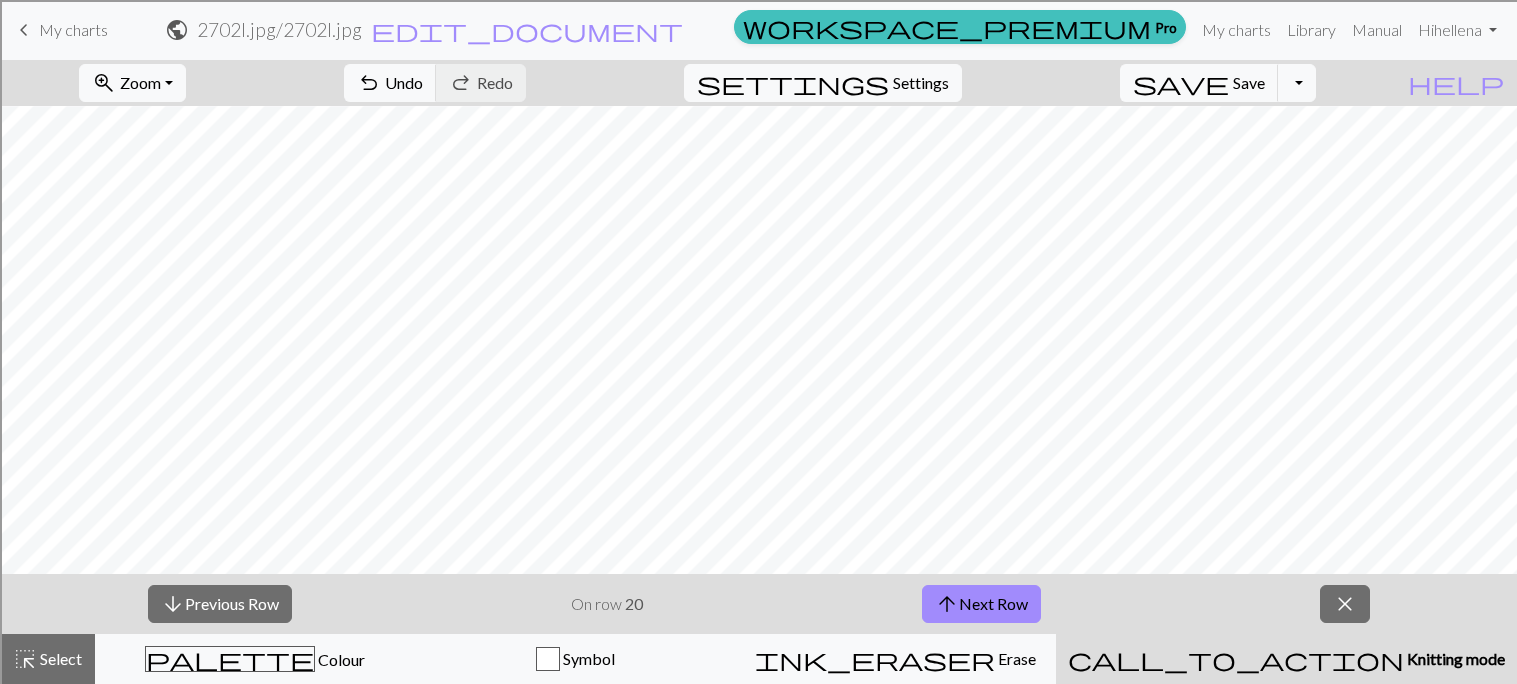 scroll, scrollTop: 264, scrollLeft: 0, axis: vertical 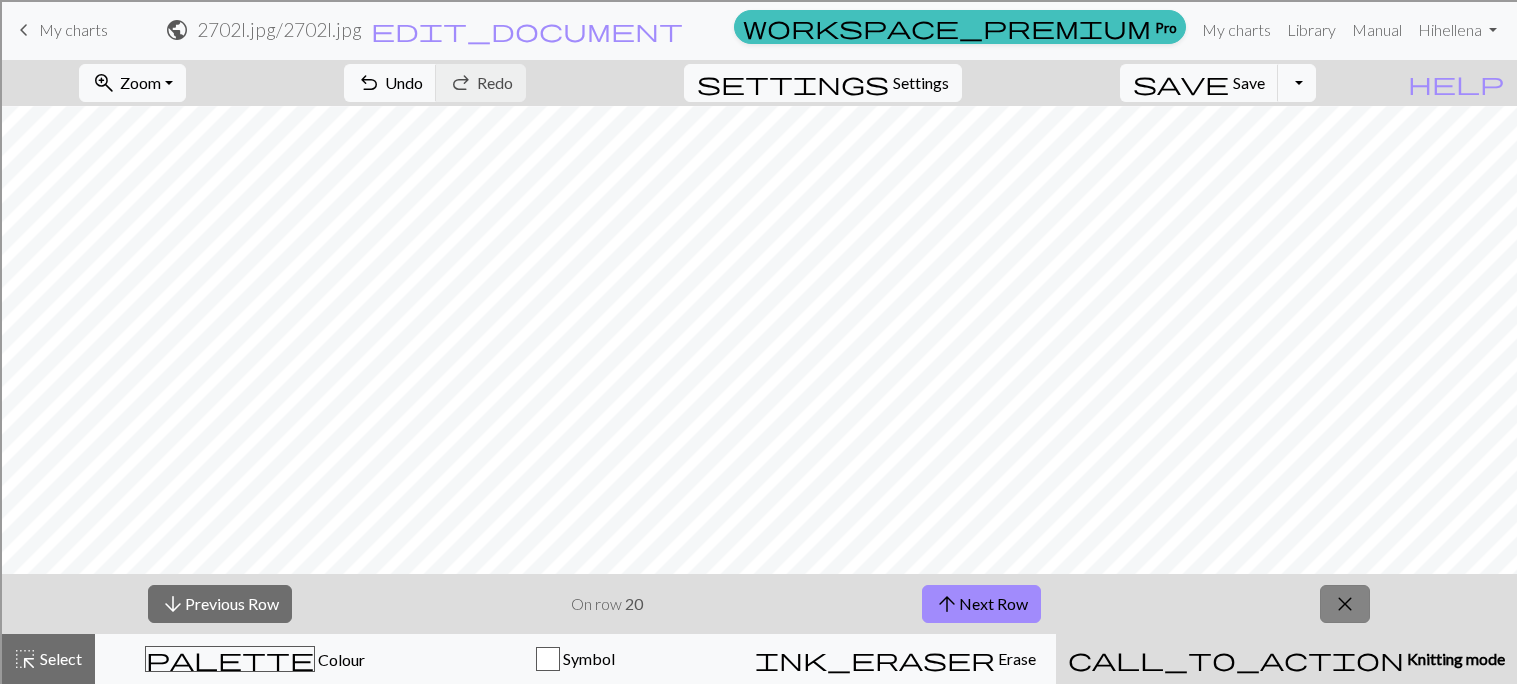 click on "close" at bounding box center (1345, 604) 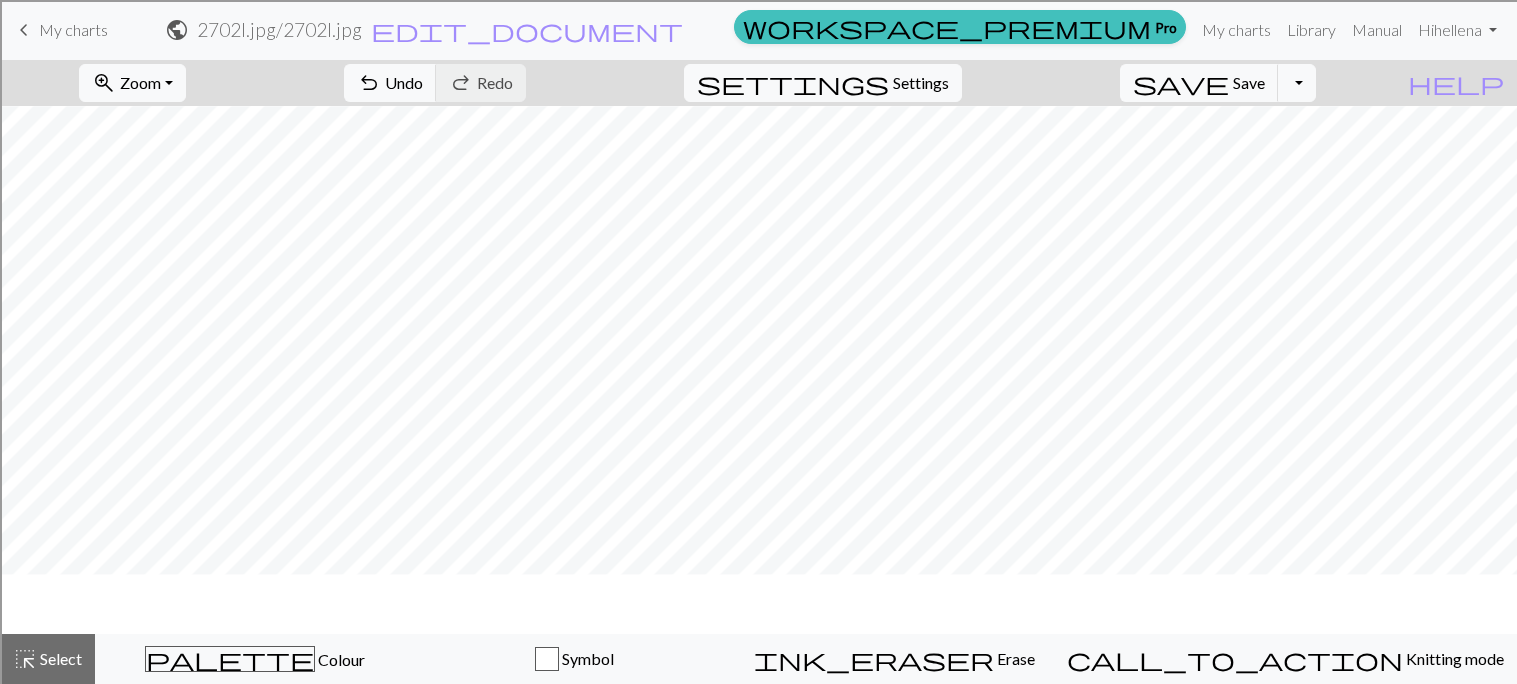scroll, scrollTop: 204, scrollLeft: 0, axis: vertical 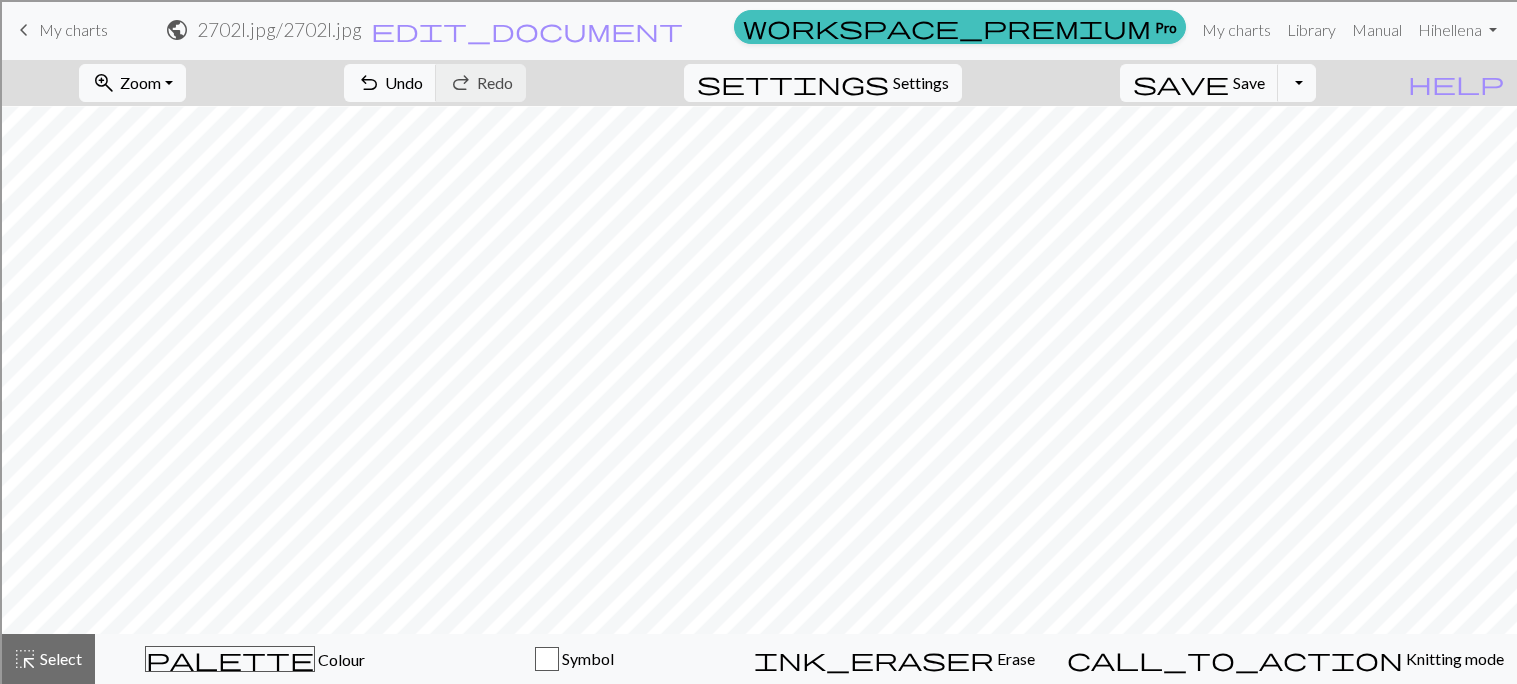 click on "settings  Settings" at bounding box center [823, 83] 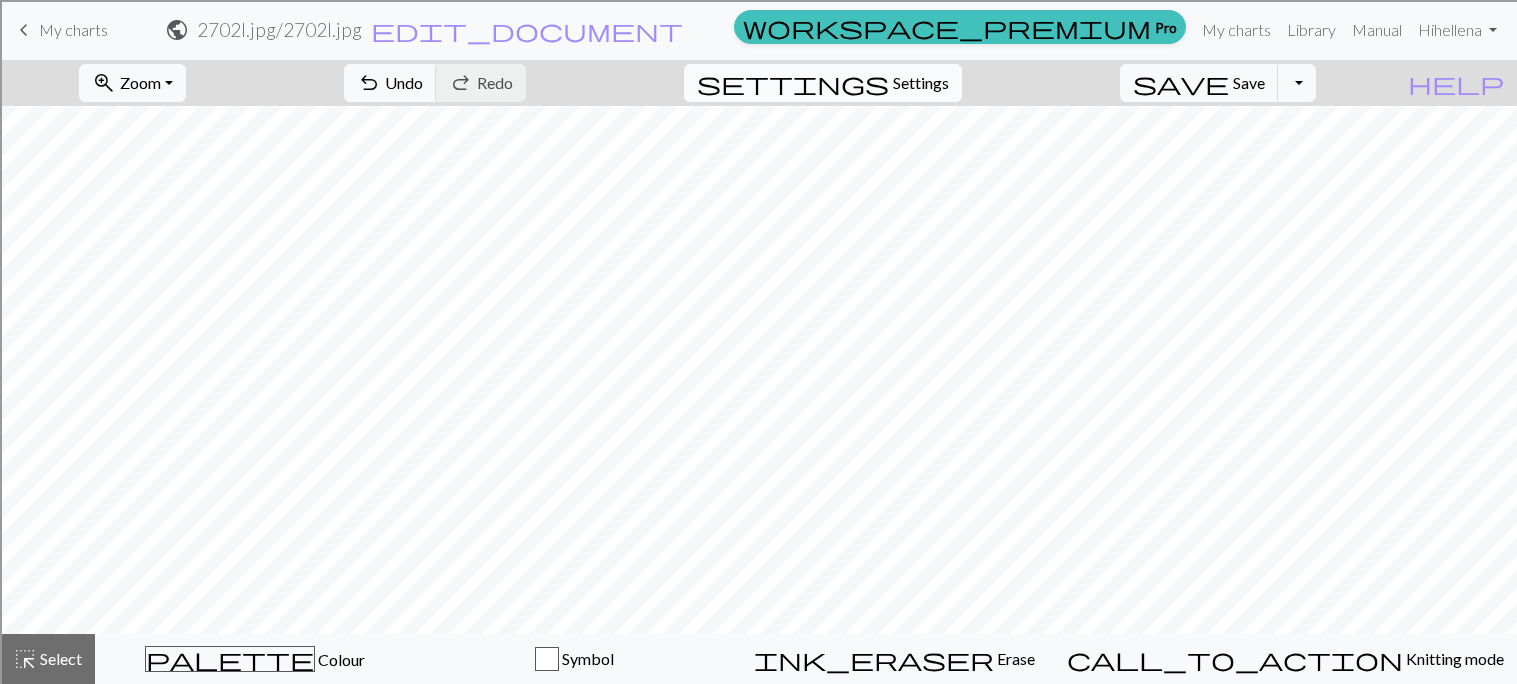 click on "Settings" at bounding box center (921, 83) 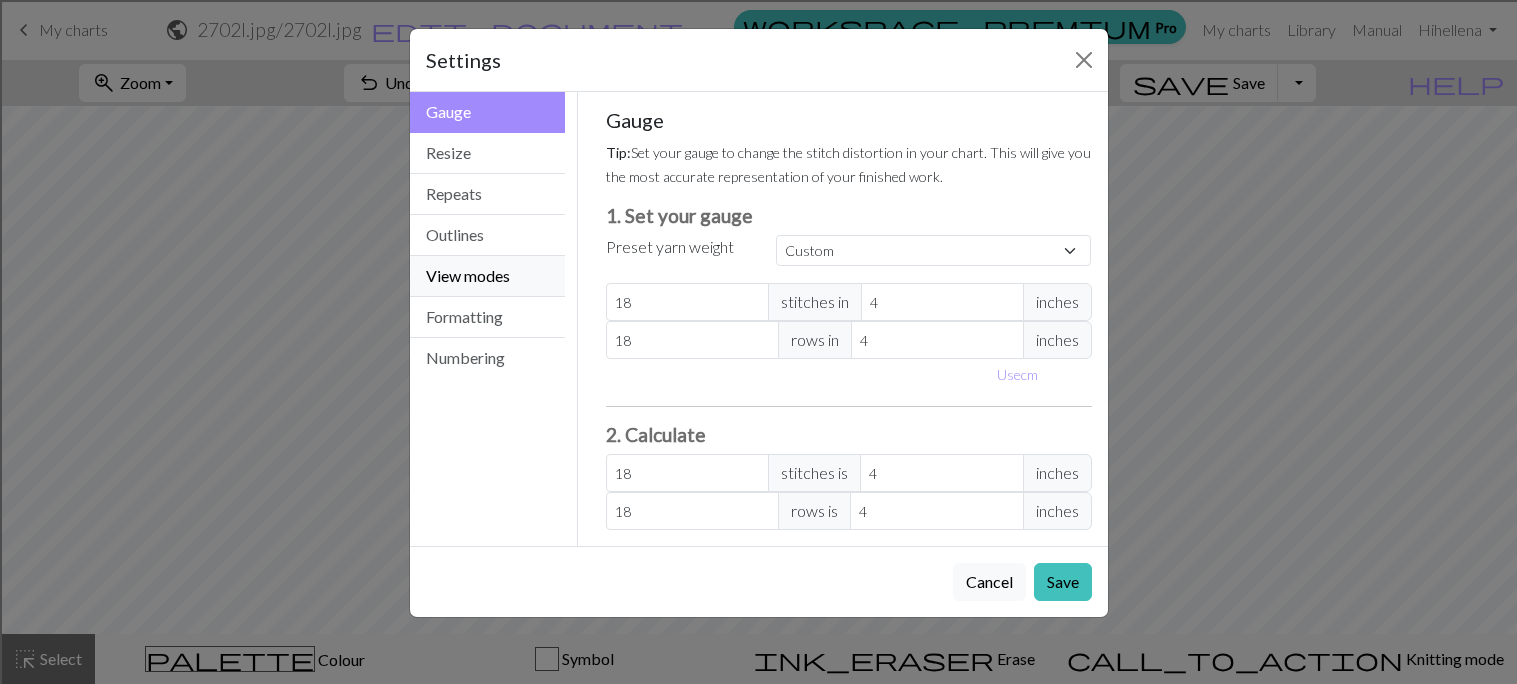 click on "View modes" at bounding box center (488, 276) 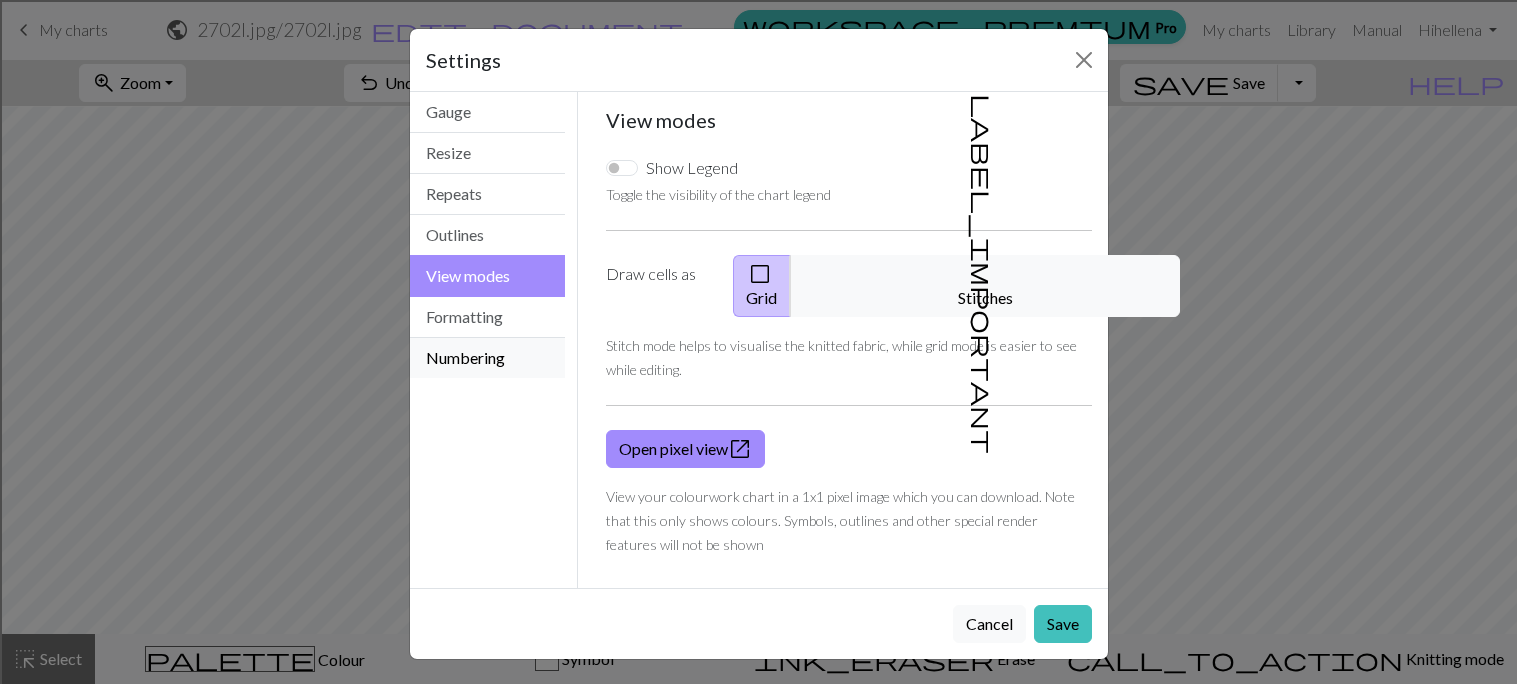 click on "Numbering" at bounding box center [488, 358] 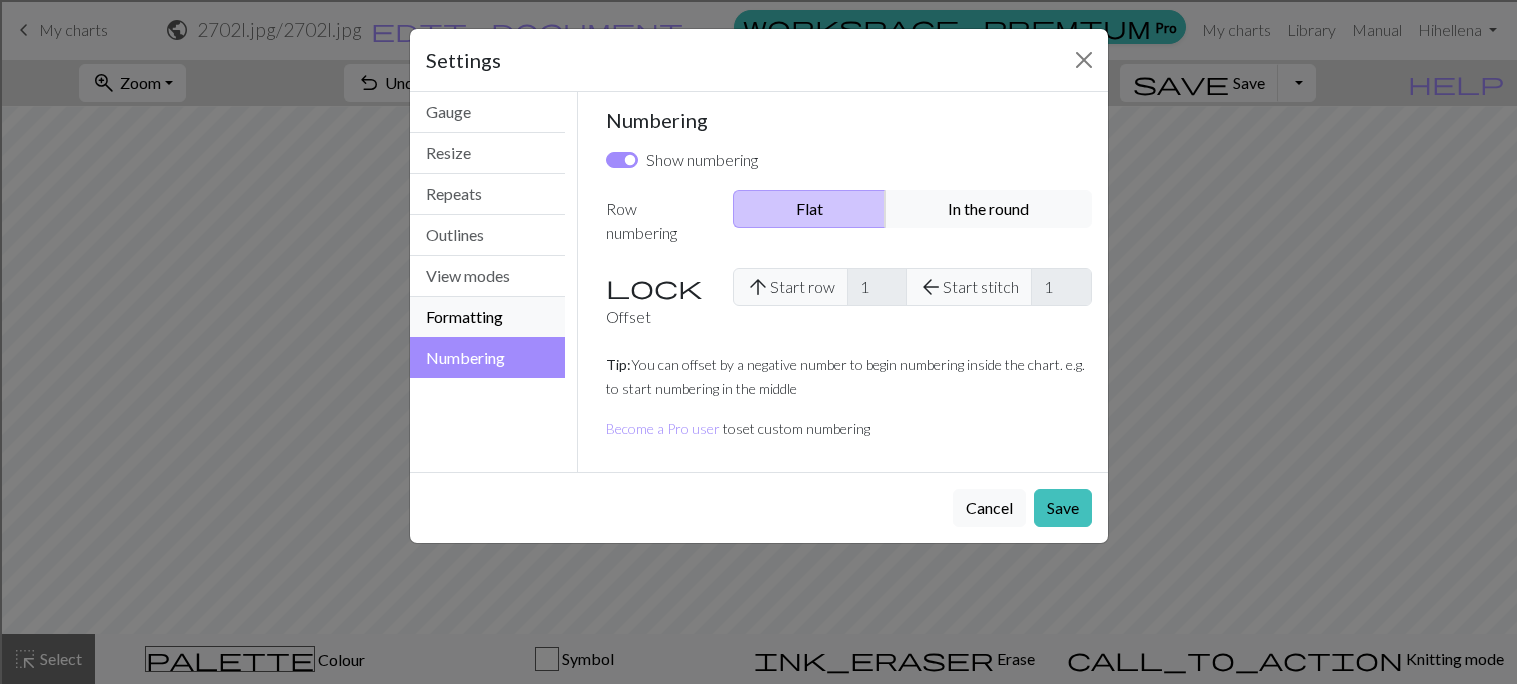 click on "Formatting" at bounding box center [488, 317] 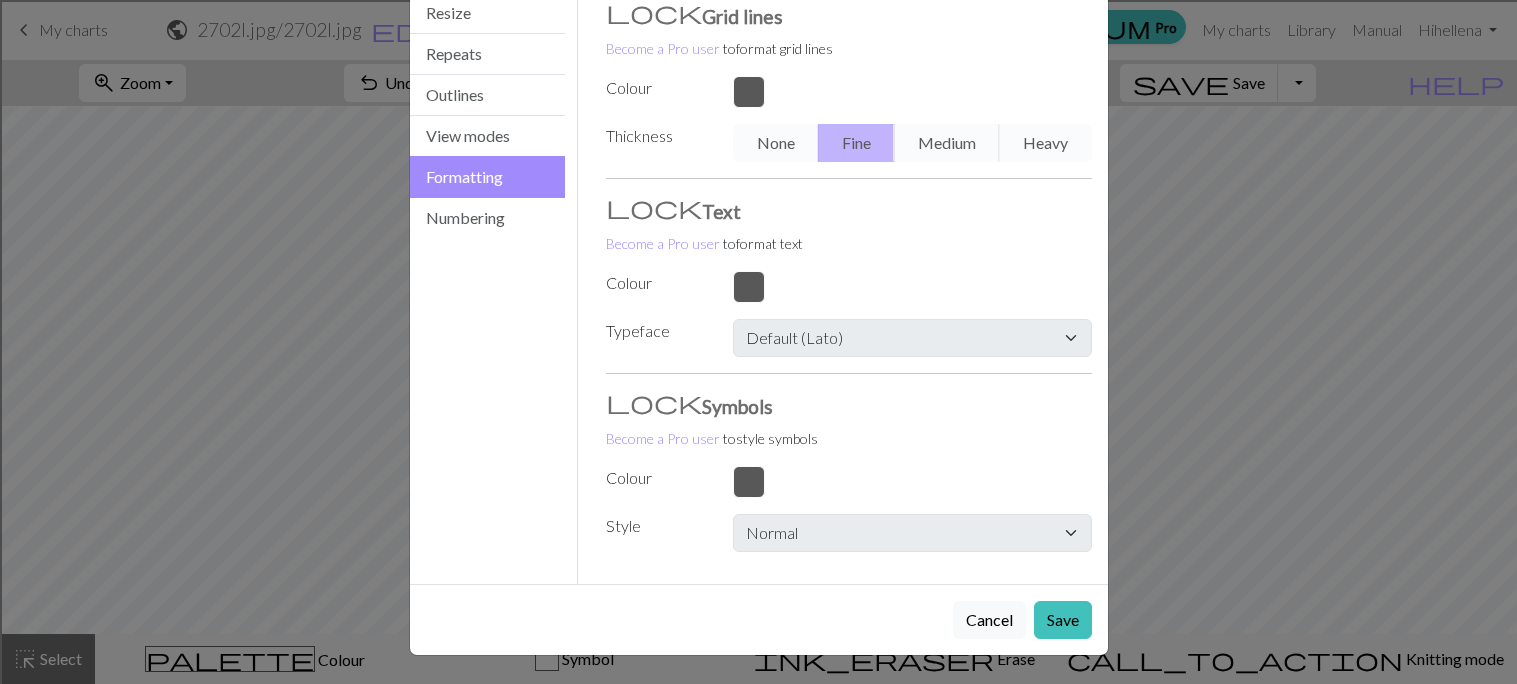 scroll, scrollTop: 142, scrollLeft: 0, axis: vertical 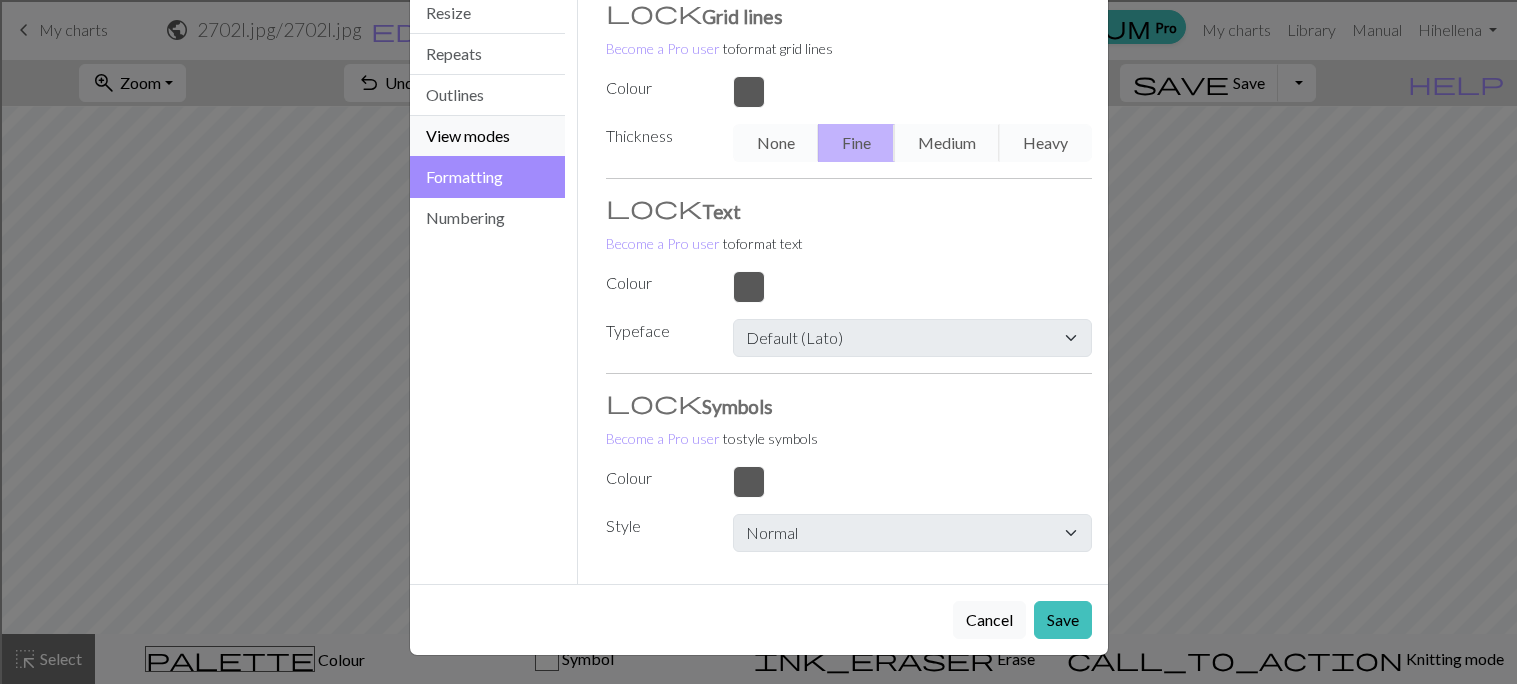 click on "View modes" at bounding box center (488, 136) 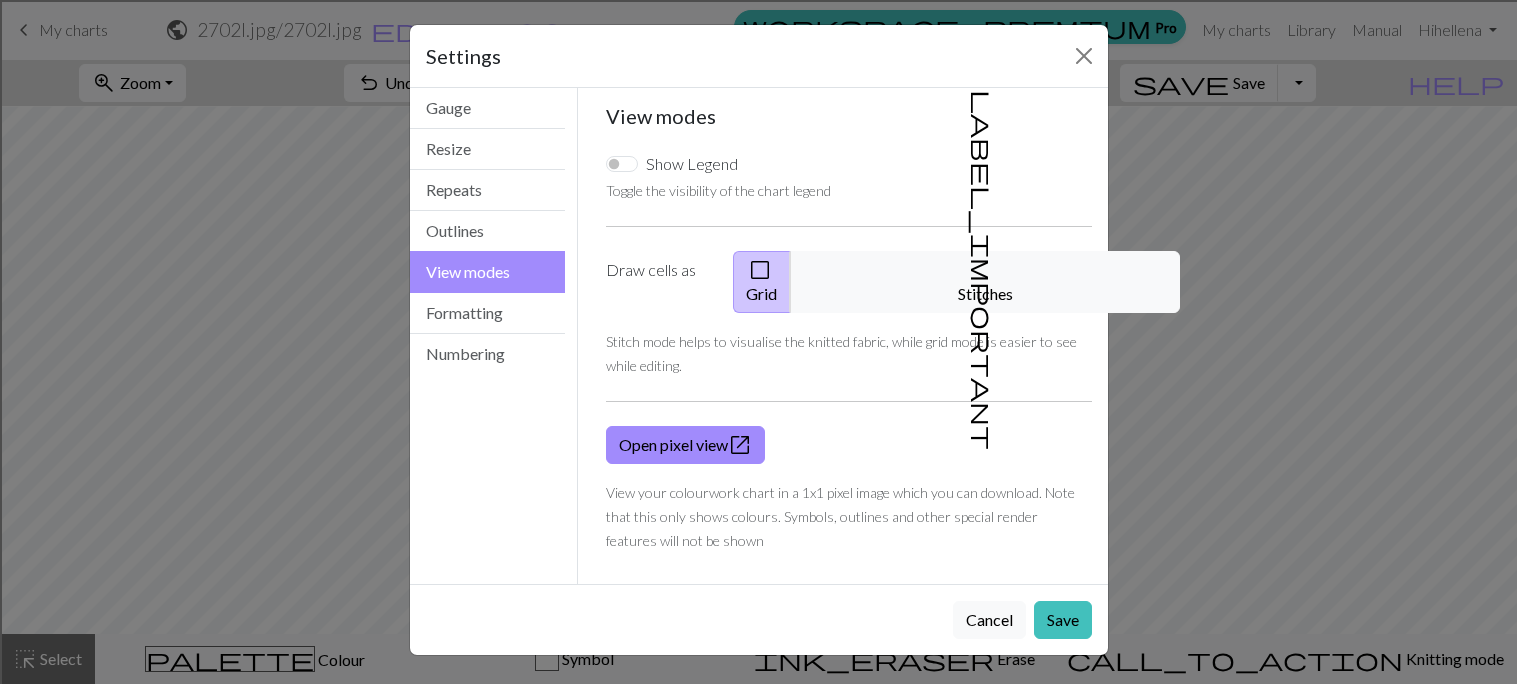 scroll, scrollTop: 0, scrollLeft: 0, axis: both 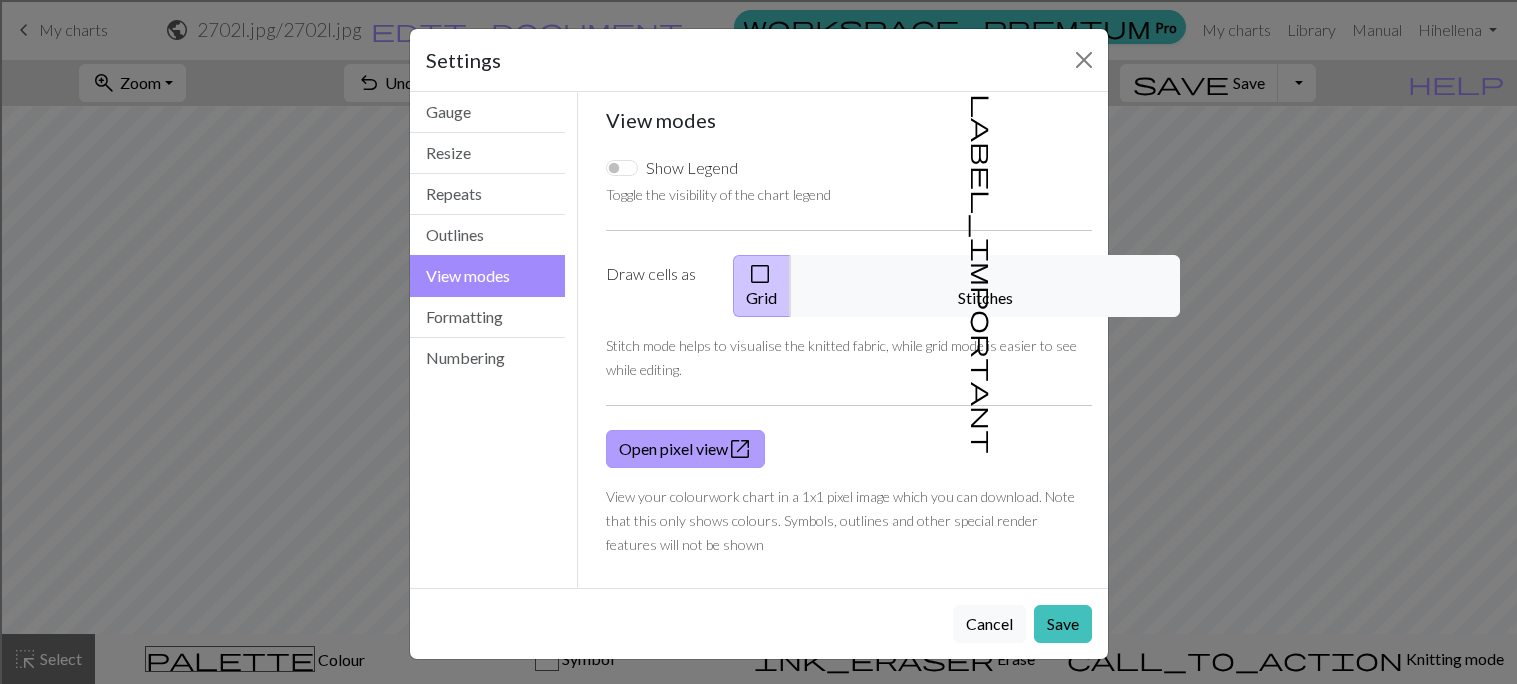 click on "Open pixel view  open_in_new" at bounding box center (685, 449) 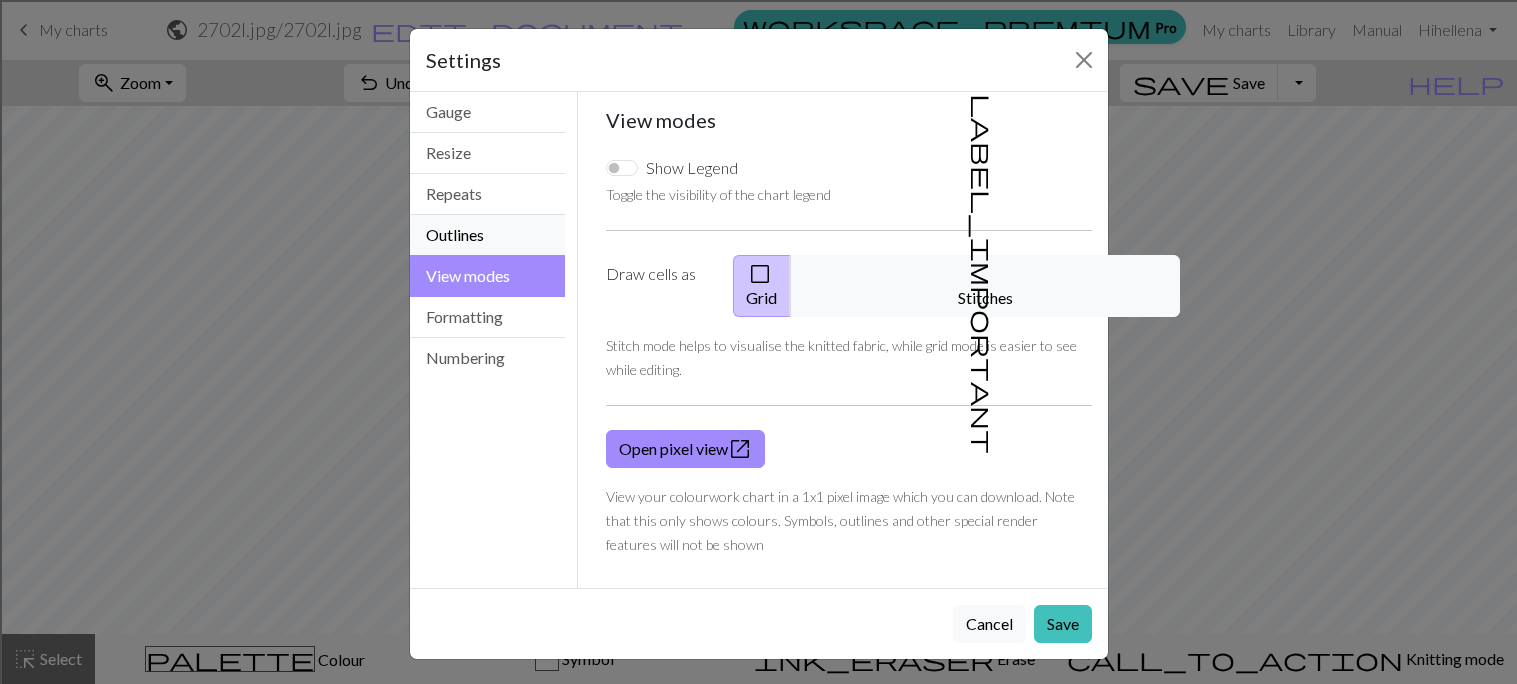 click on "Outlines" at bounding box center (488, 235) 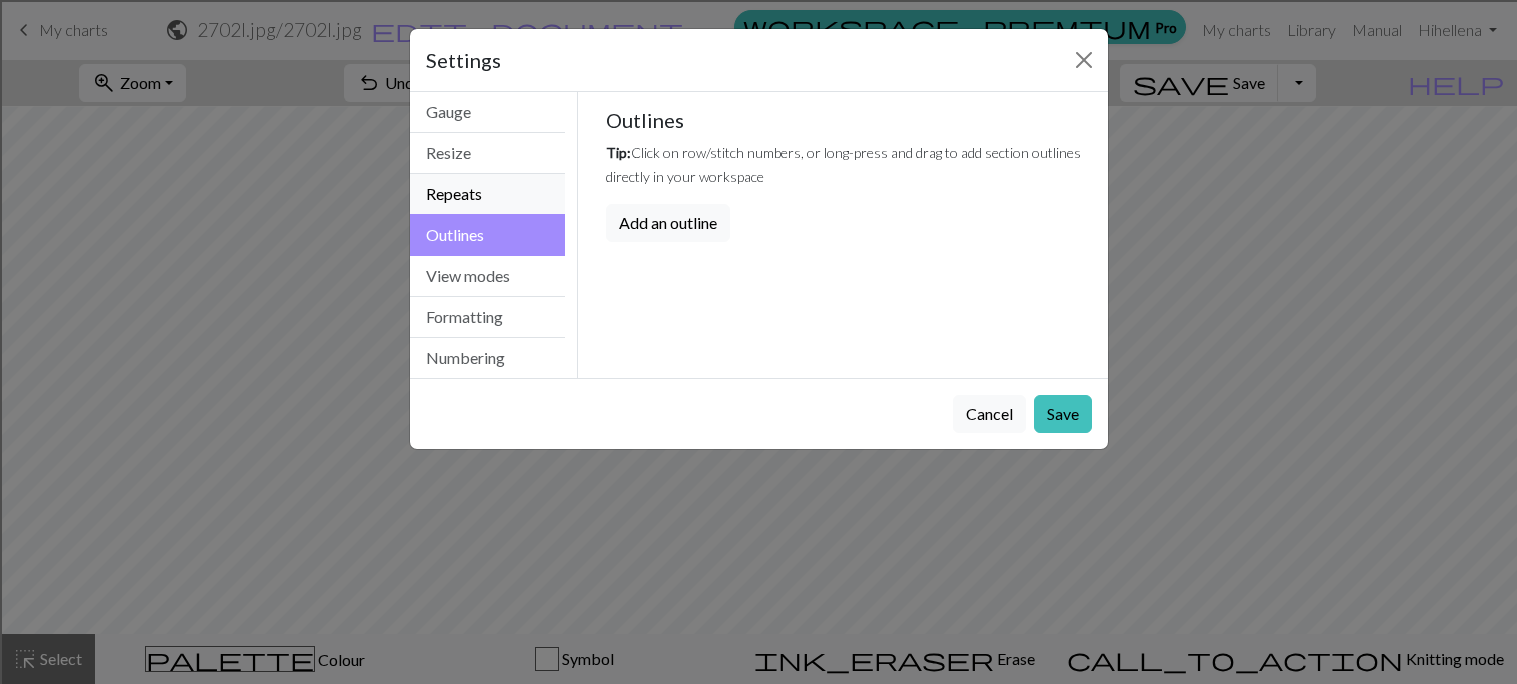 click on "Repeats" at bounding box center (488, 194) 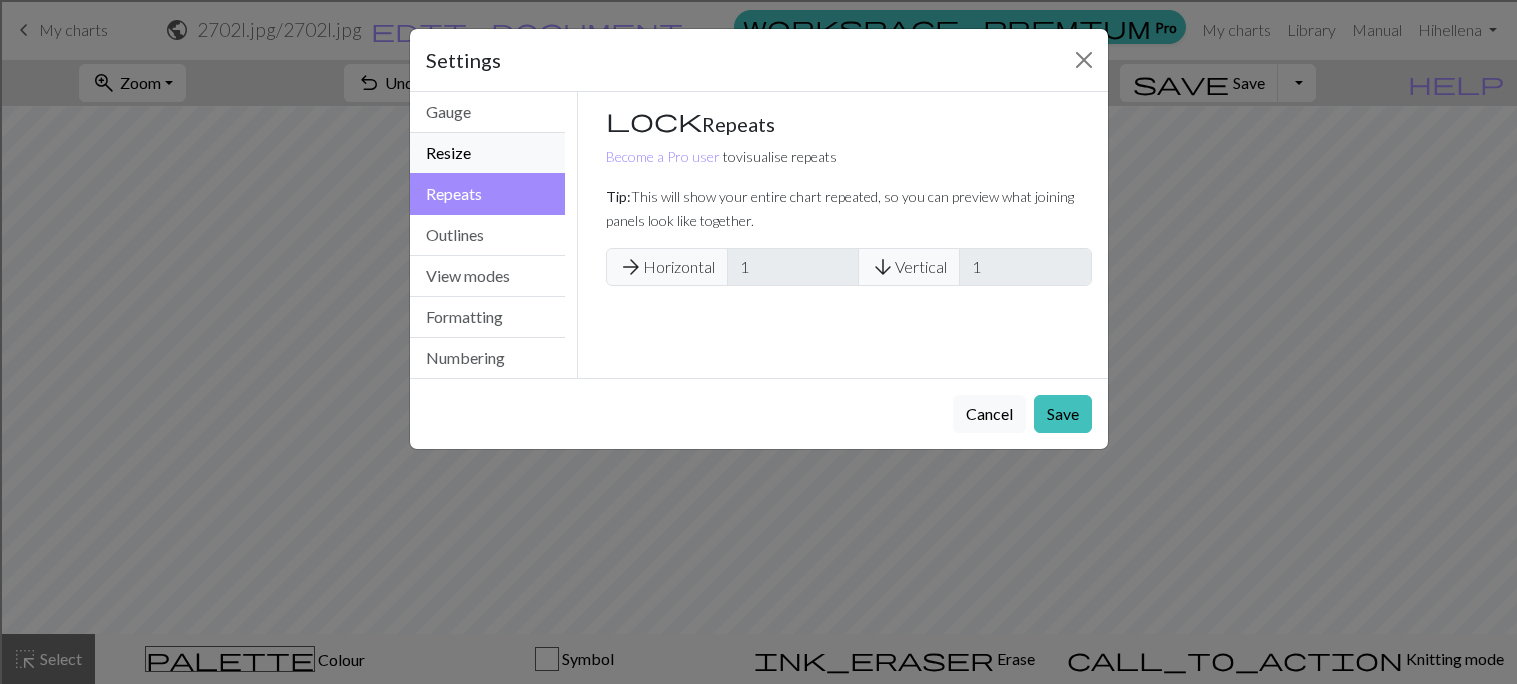 click on "Resize" at bounding box center (488, 153) 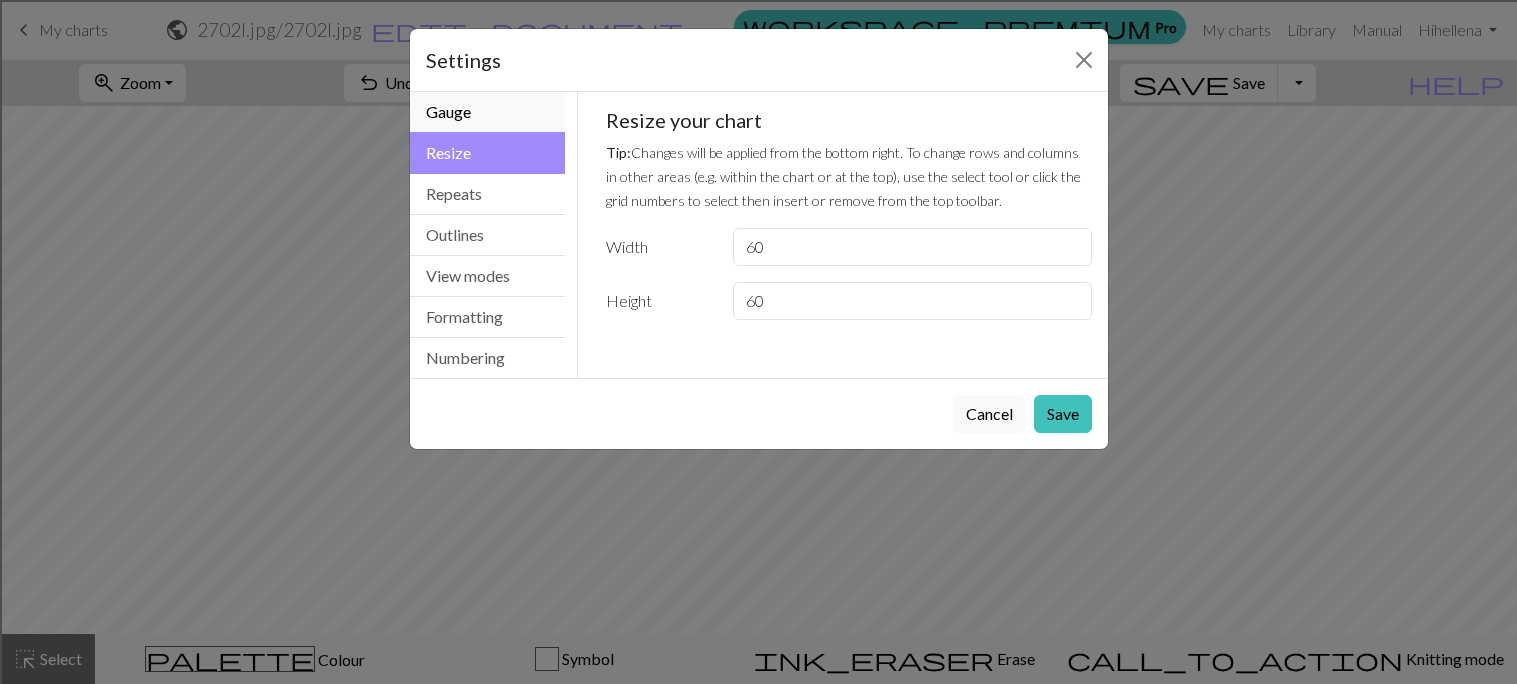 click on "Gauge" at bounding box center [488, 112] 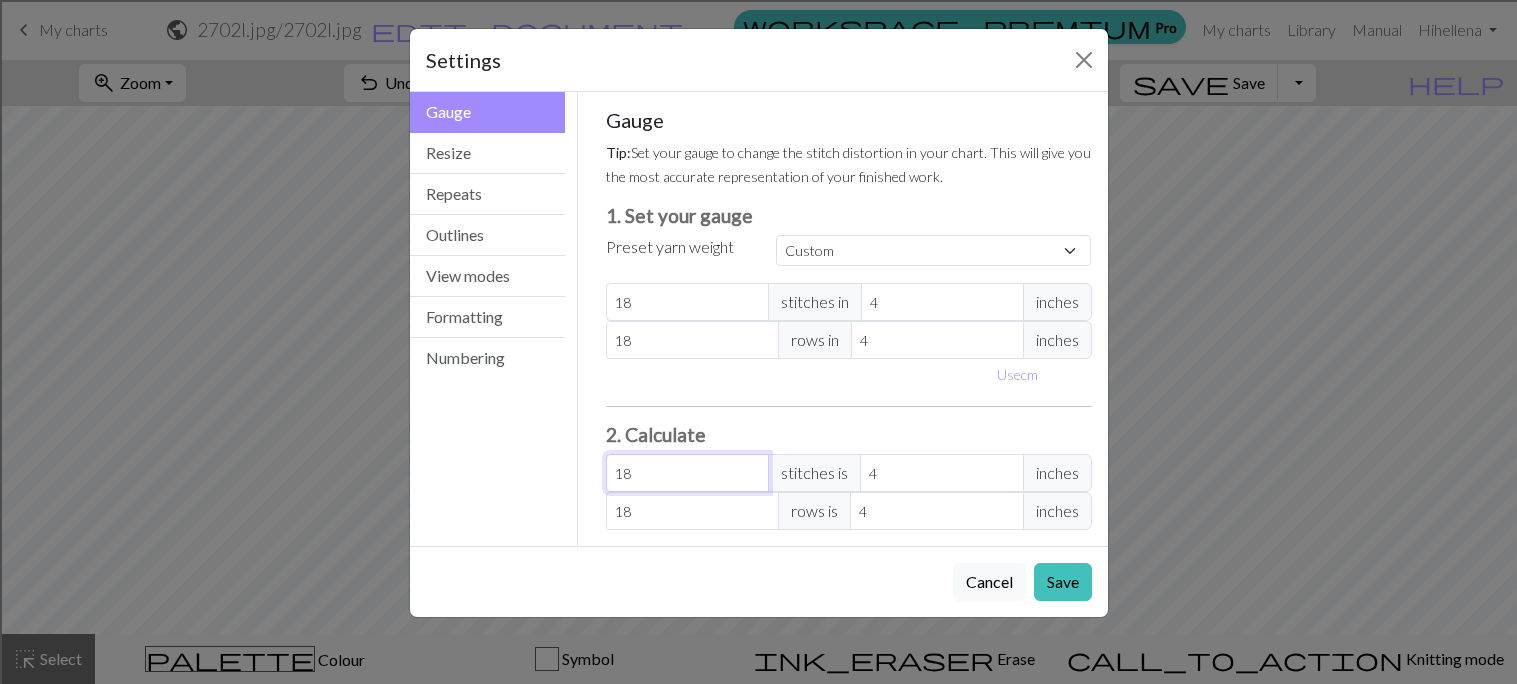 click on "18" at bounding box center (687, 473) 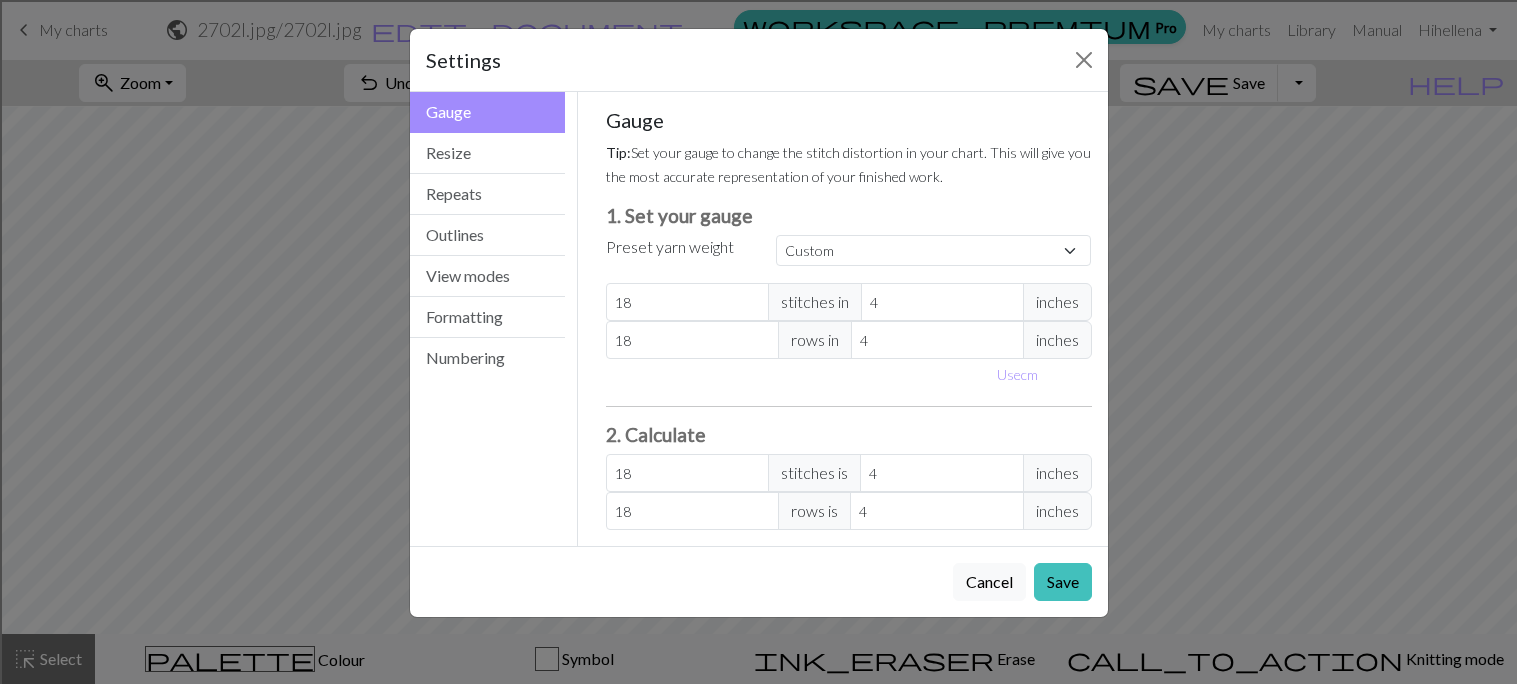 click on "2. Calculate" at bounding box center (849, 434) 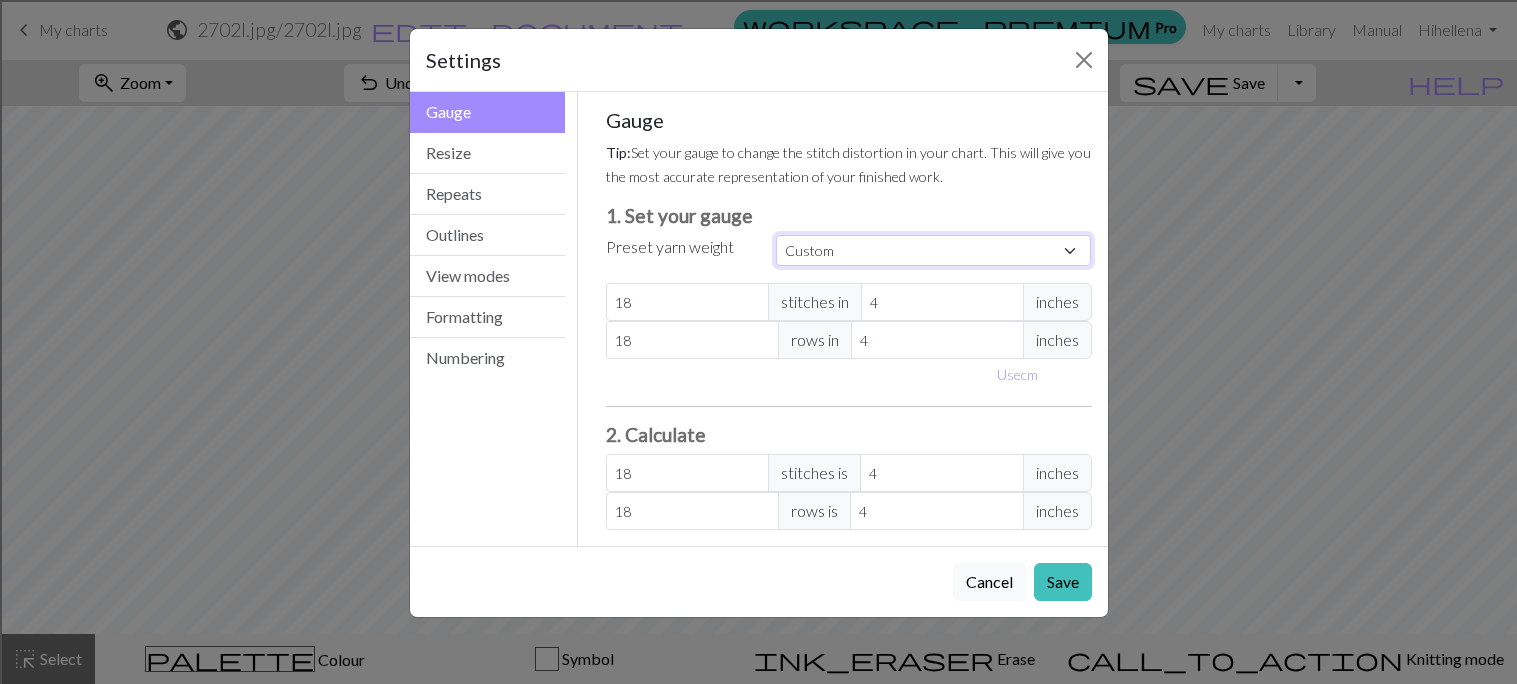 click on "Custom Square Lace Light Fingering Fingering Sport Double knit Worsted Aran Bulky Super Bulky" at bounding box center [934, 250] 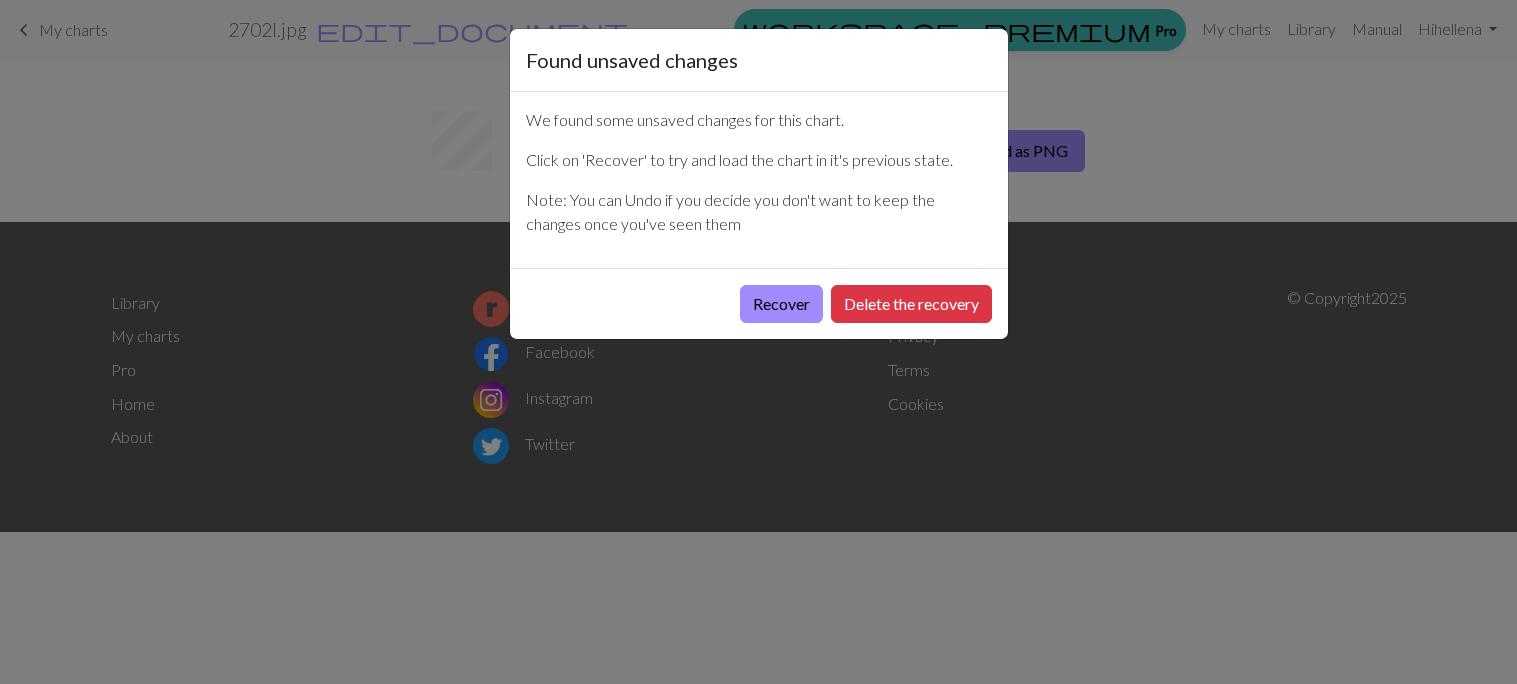 scroll, scrollTop: 0, scrollLeft: 0, axis: both 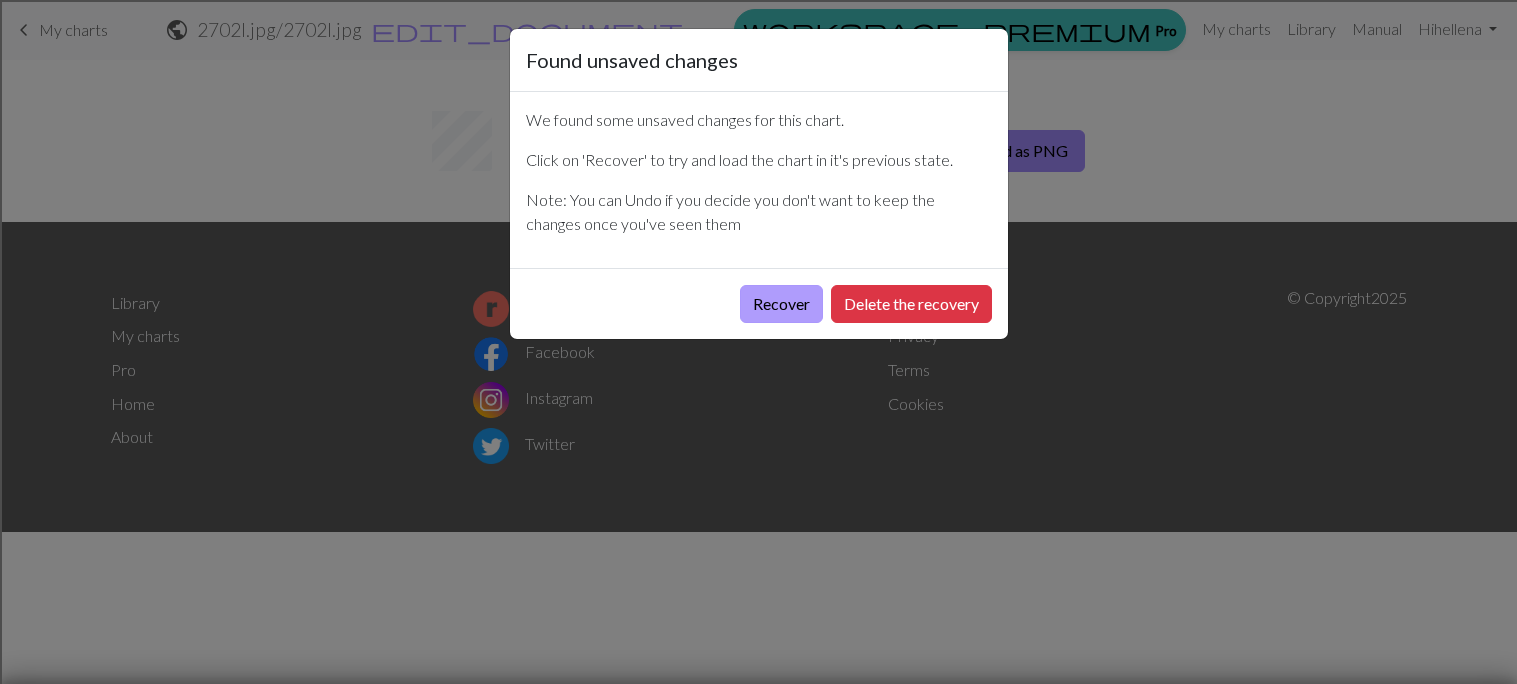 click on "Recover" at bounding box center (781, 304) 